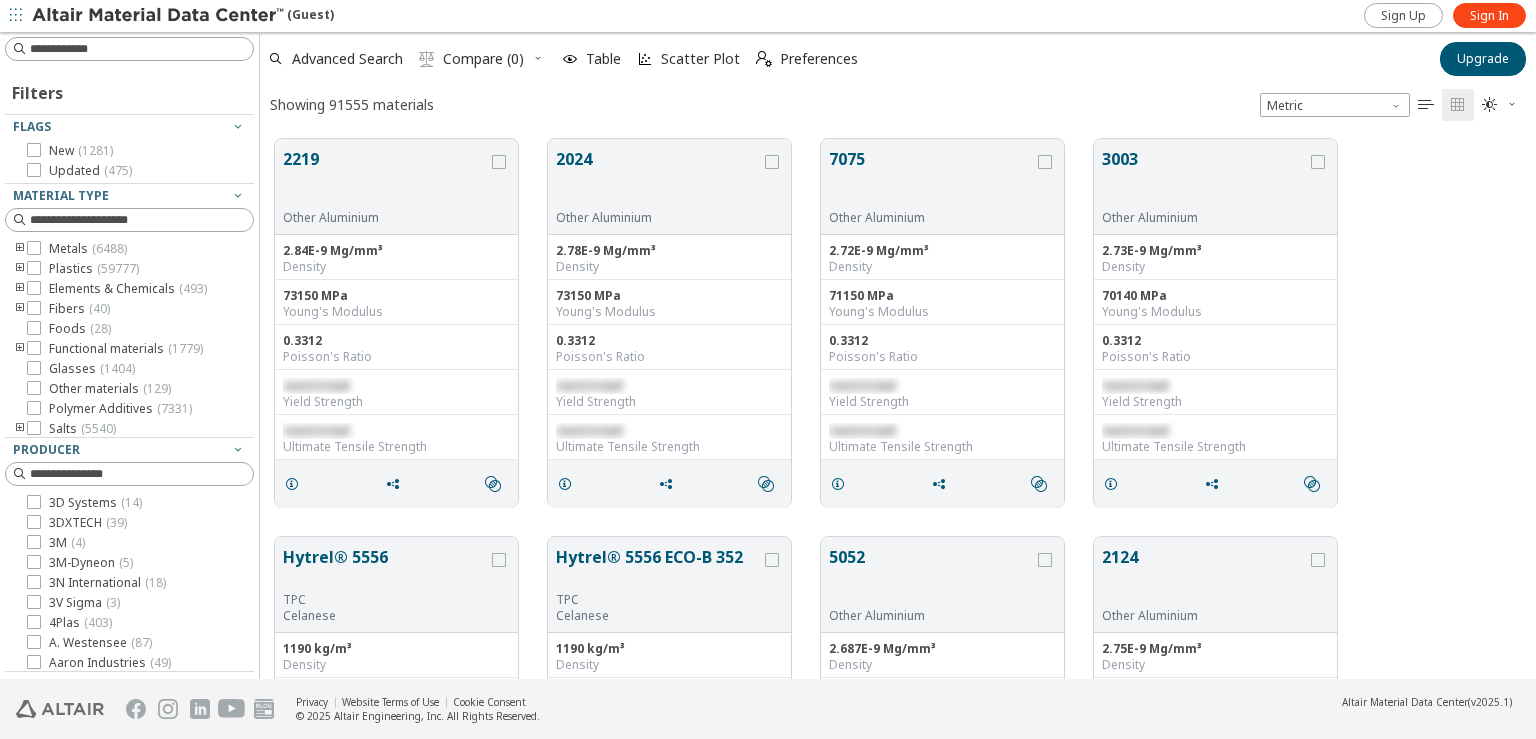 scroll, scrollTop: 0, scrollLeft: 0, axis: both 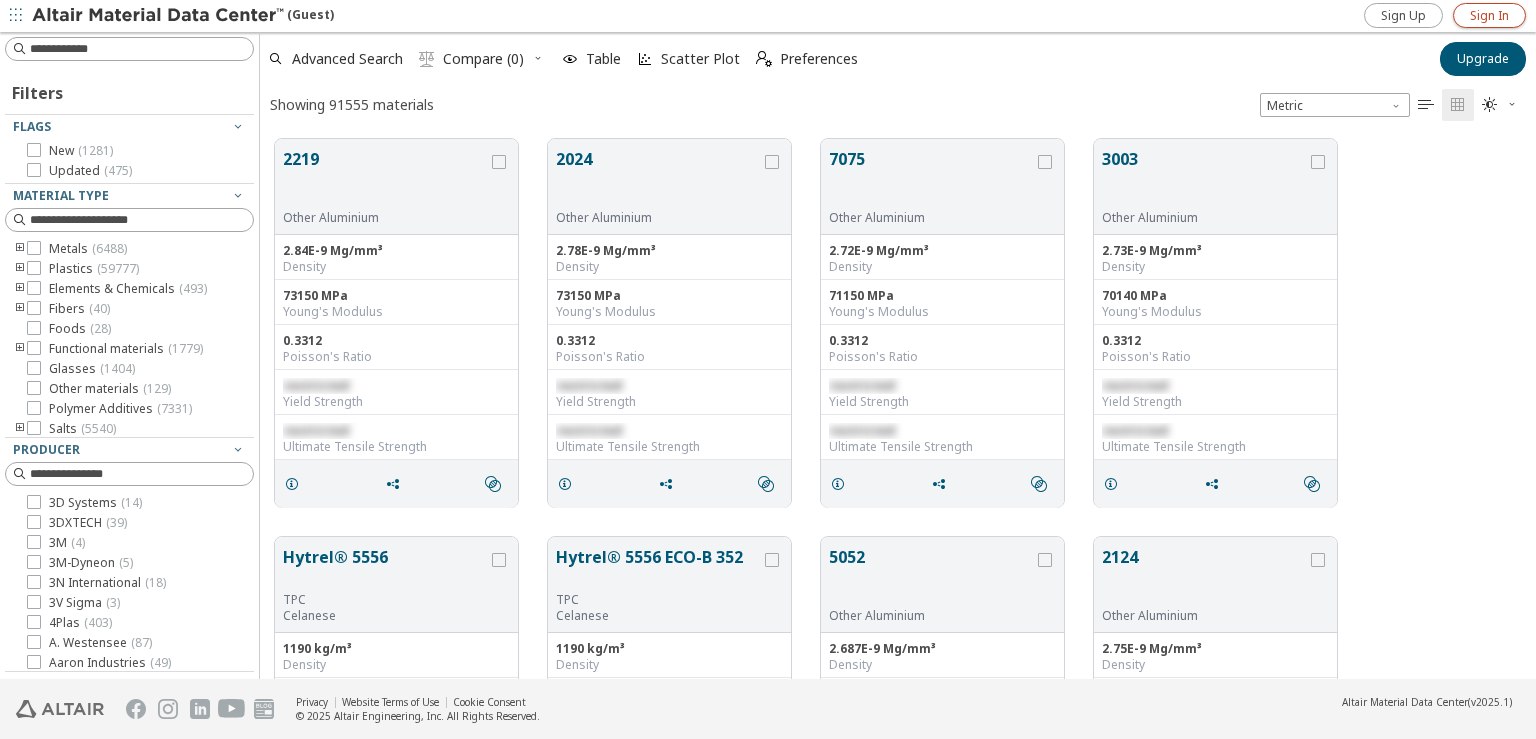 click on "Sign In" at bounding box center (1489, 16) 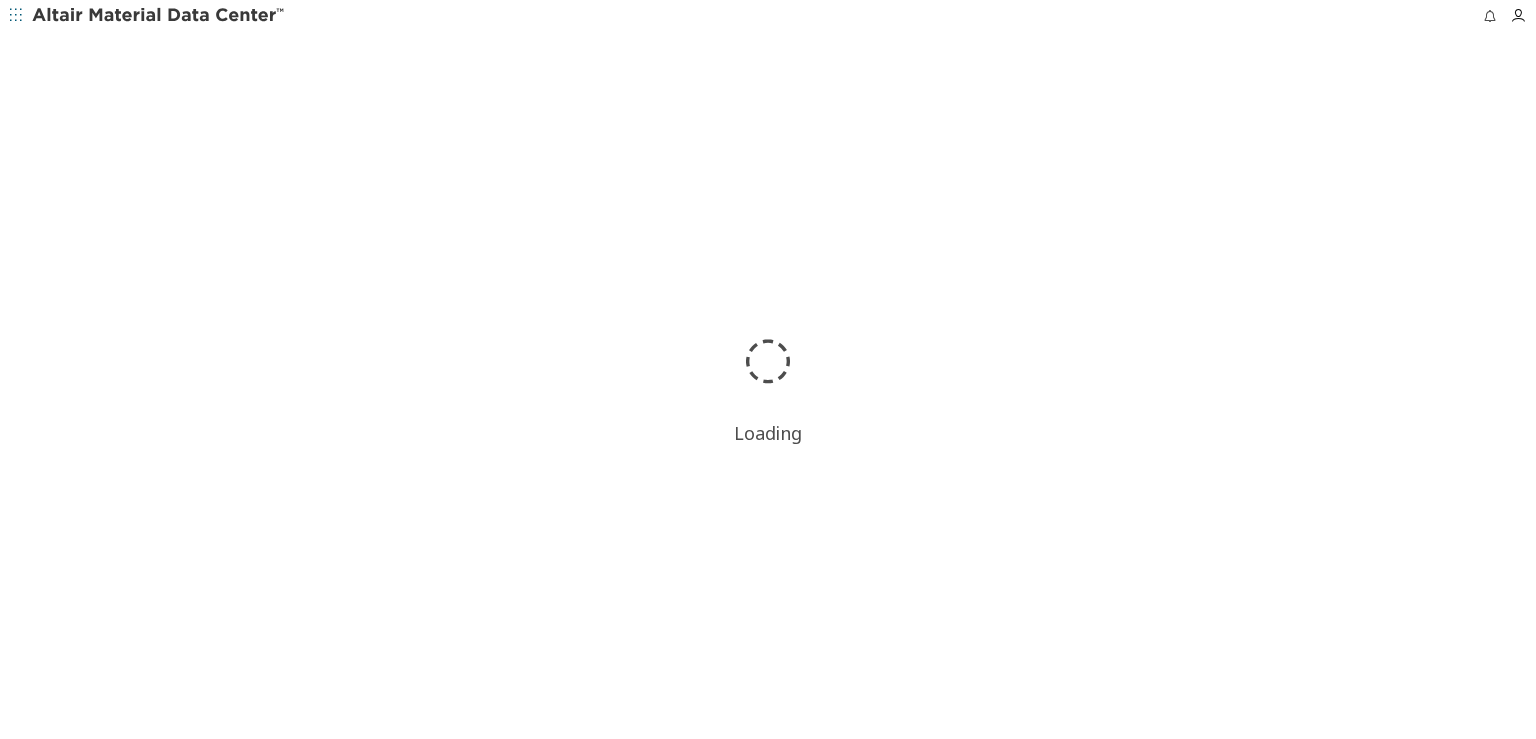 scroll, scrollTop: 0, scrollLeft: 0, axis: both 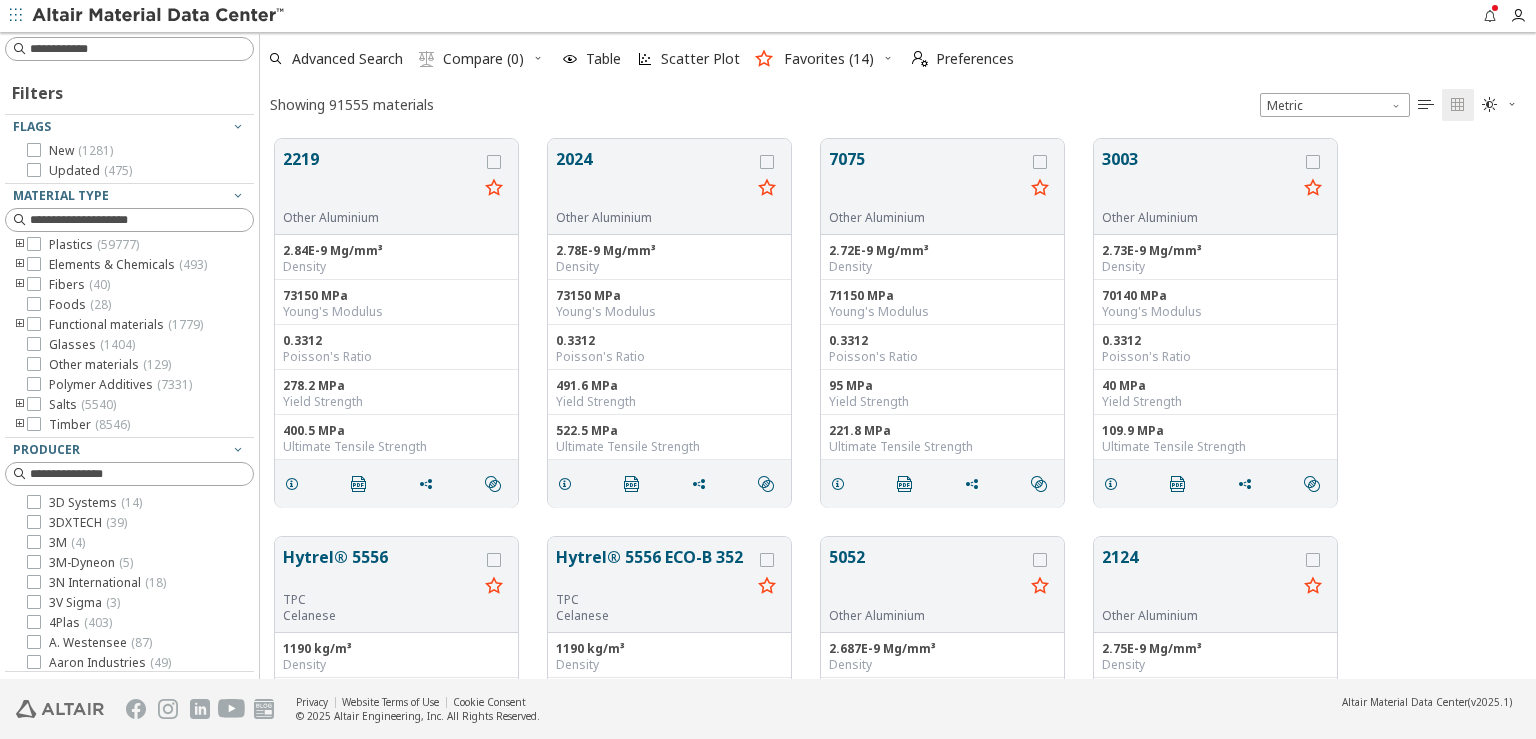 drag, startPoint x: 698, startPoint y: 51, endPoint x: 1260, endPoint y: 197, distance: 580.6548 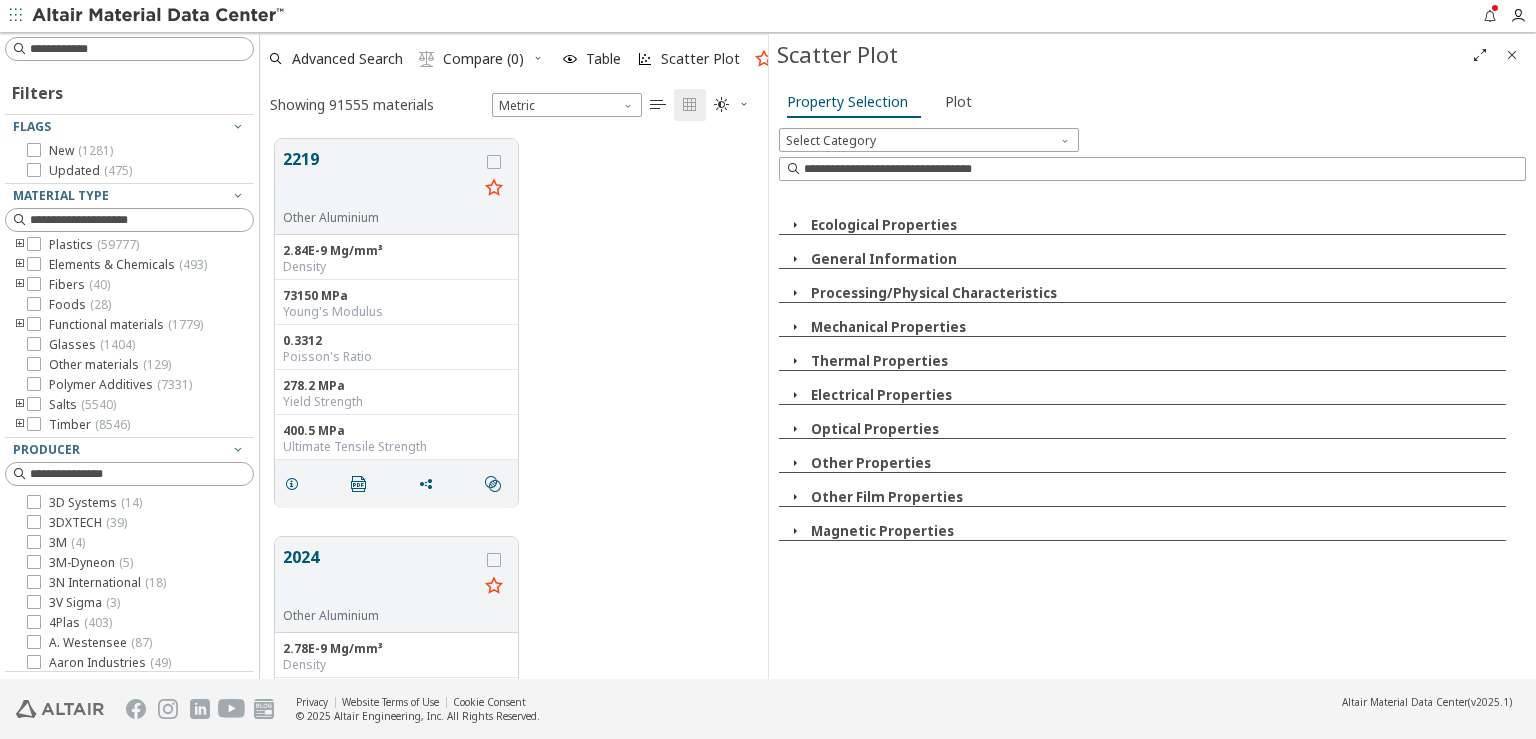 scroll, scrollTop: 539, scrollLeft: 491, axis: both 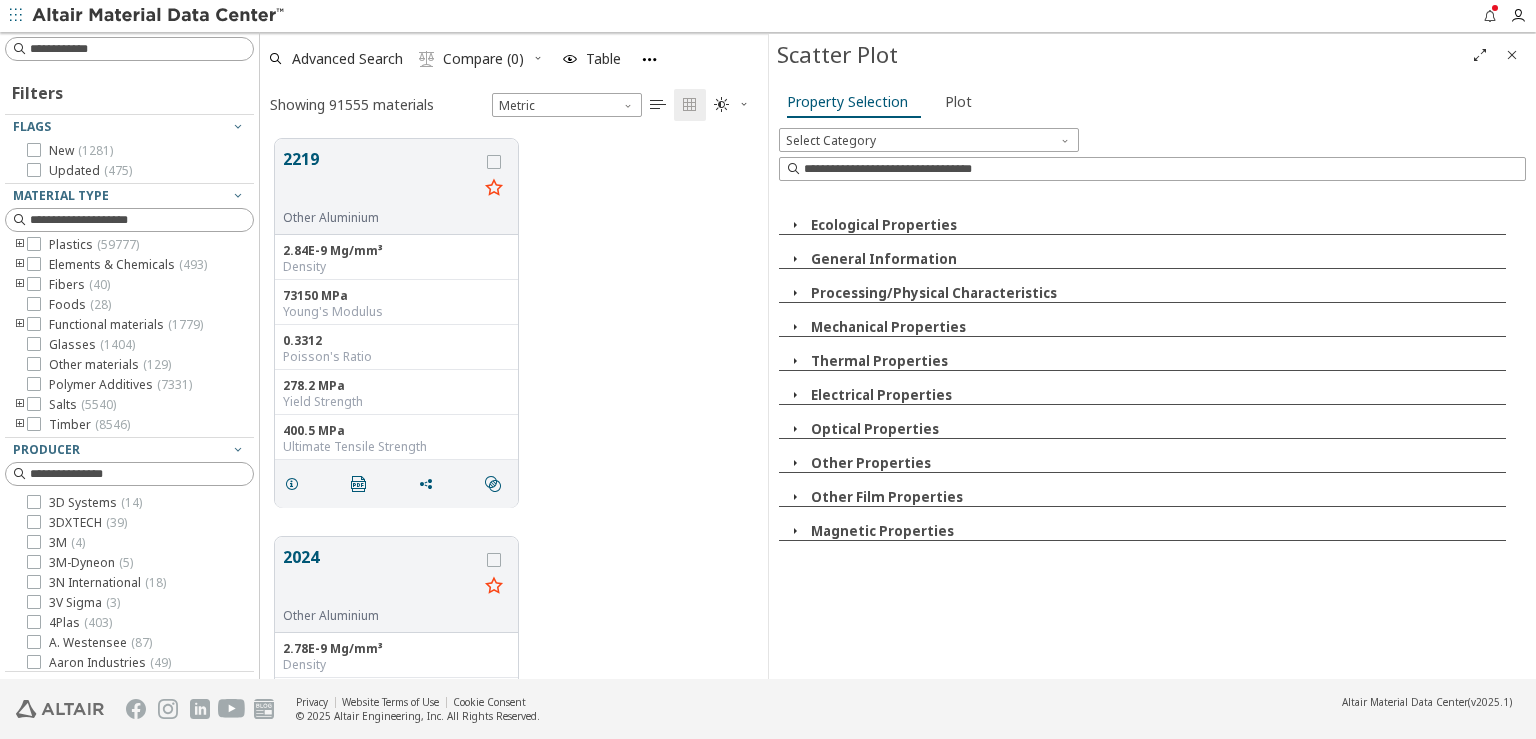 click at bounding box center [795, 225] 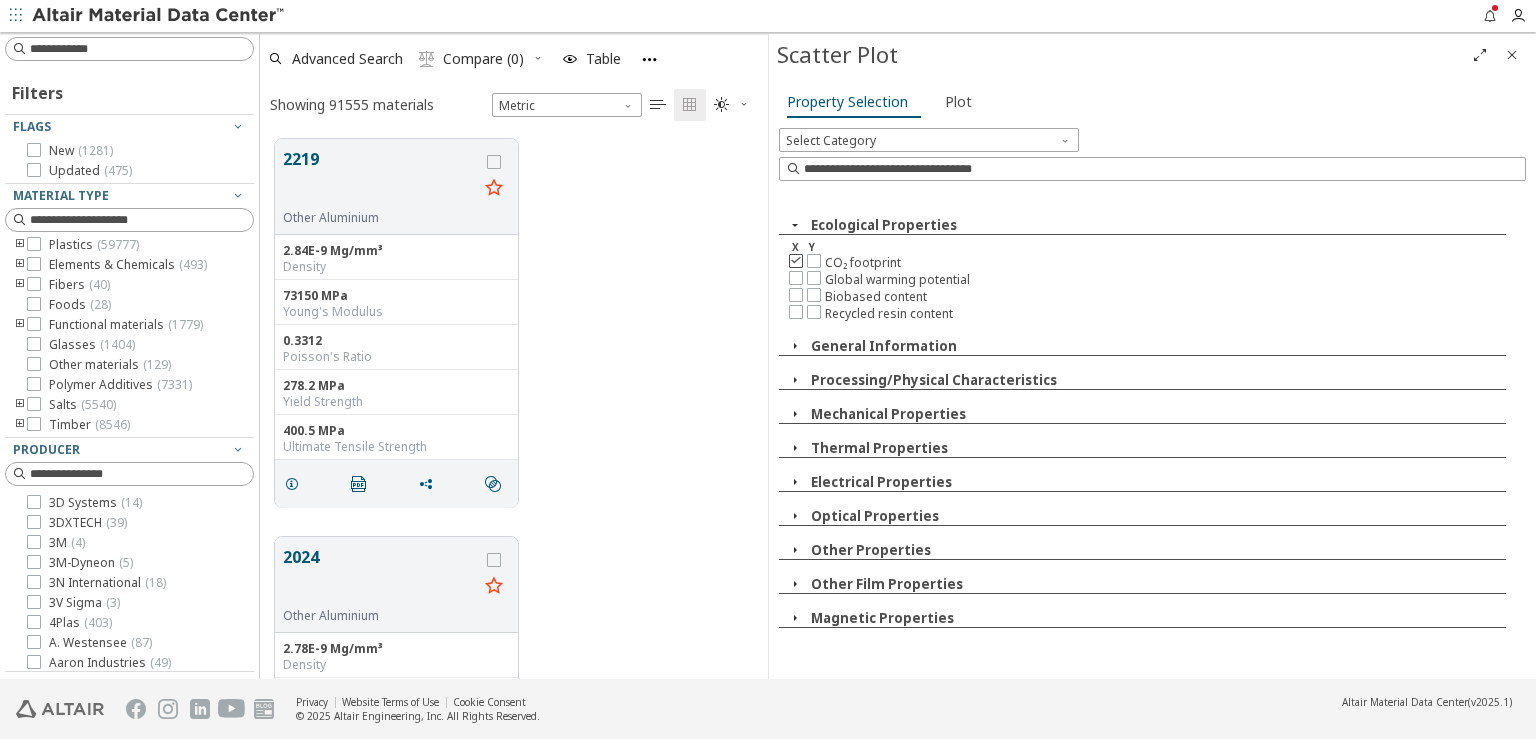 click at bounding box center [796, 260] 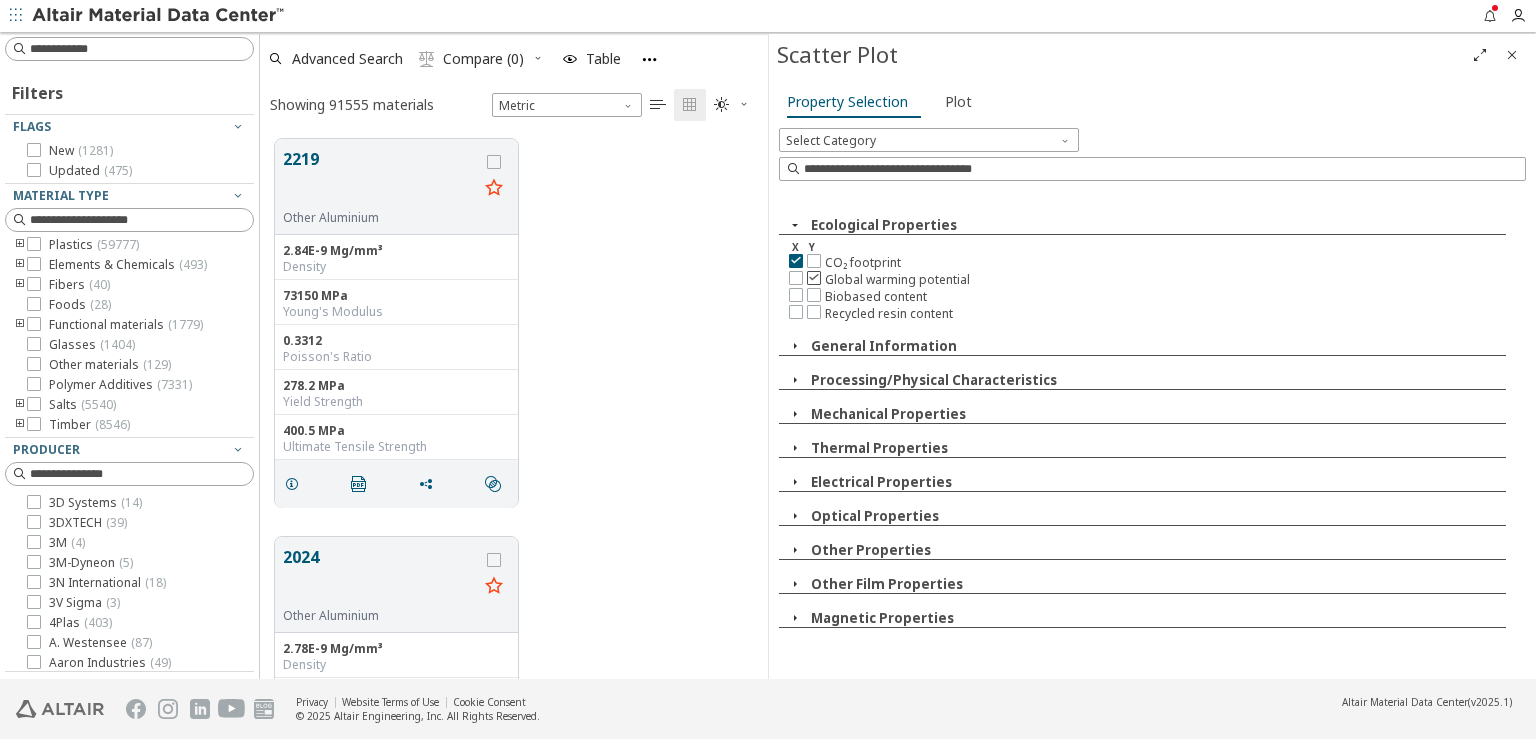 click at bounding box center (814, 277) 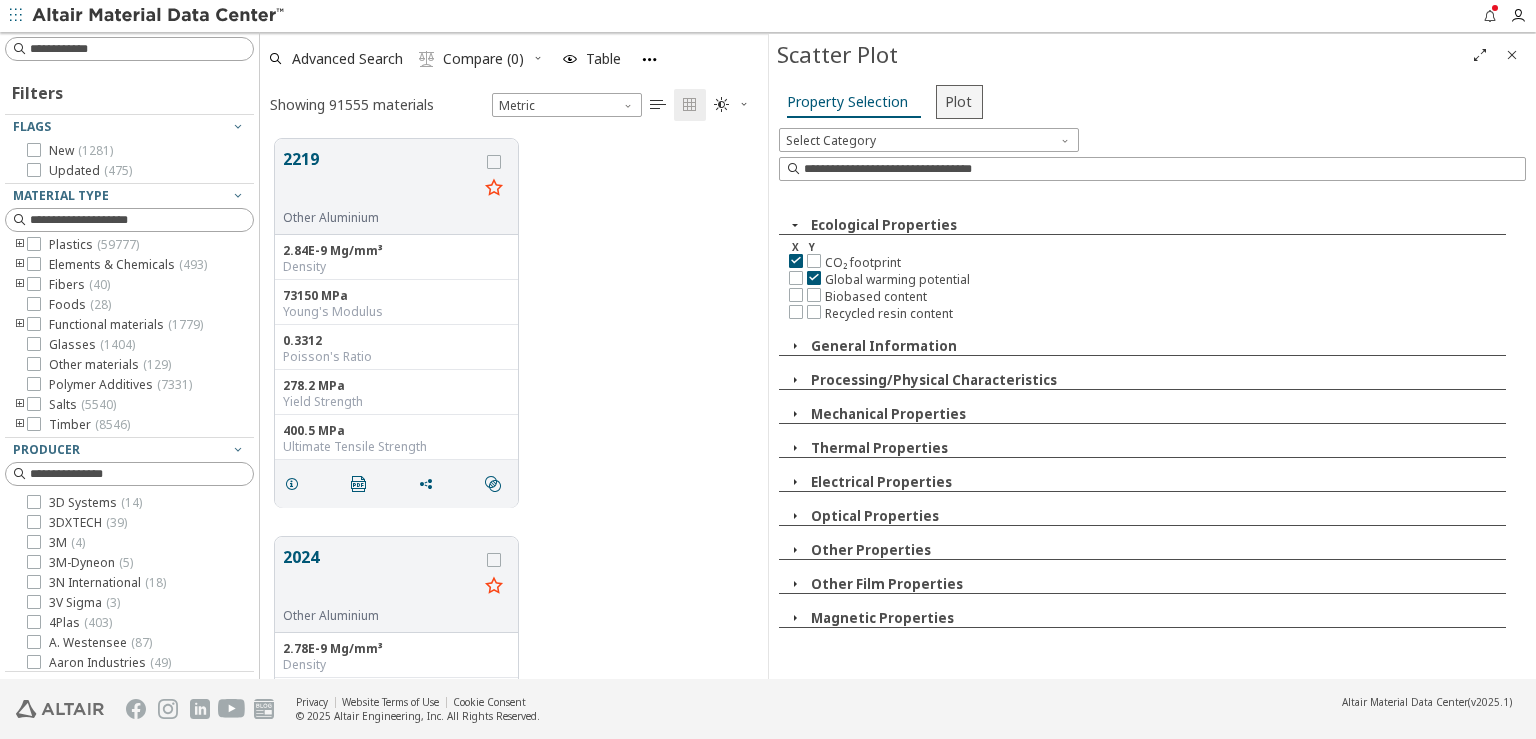 click on "Plot" at bounding box center [959, 102] 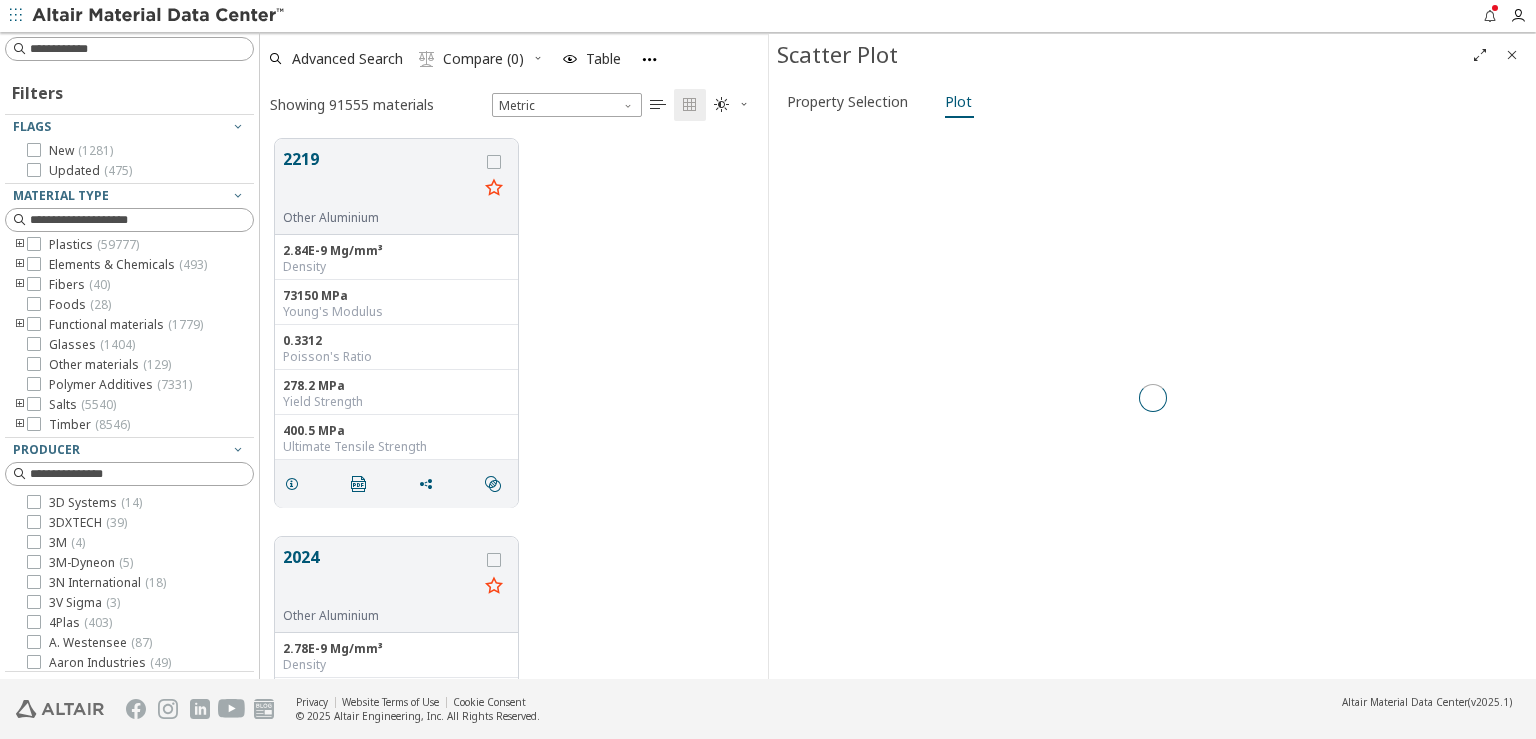 type 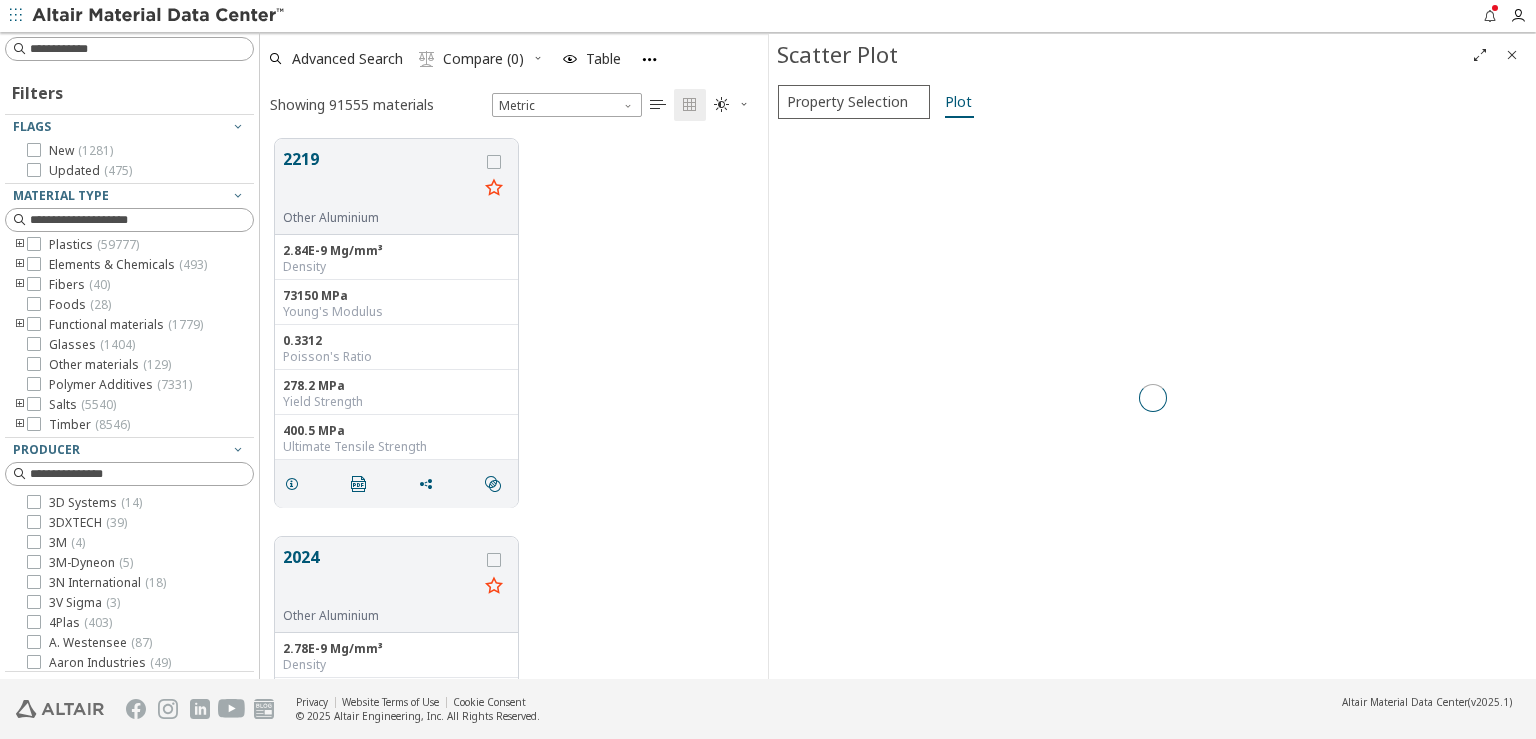 type 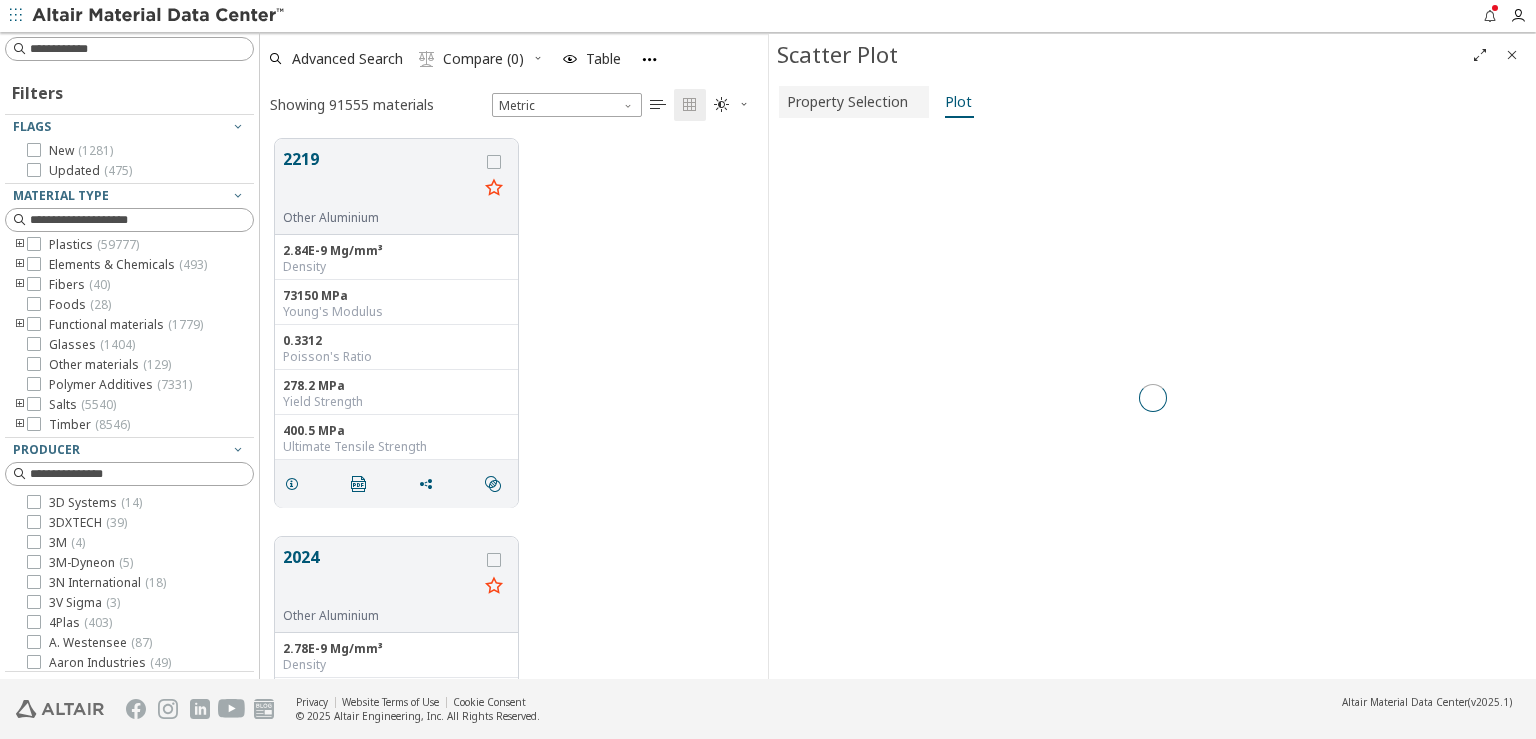 click on "Property Selection" at bounding box center (847, 102) 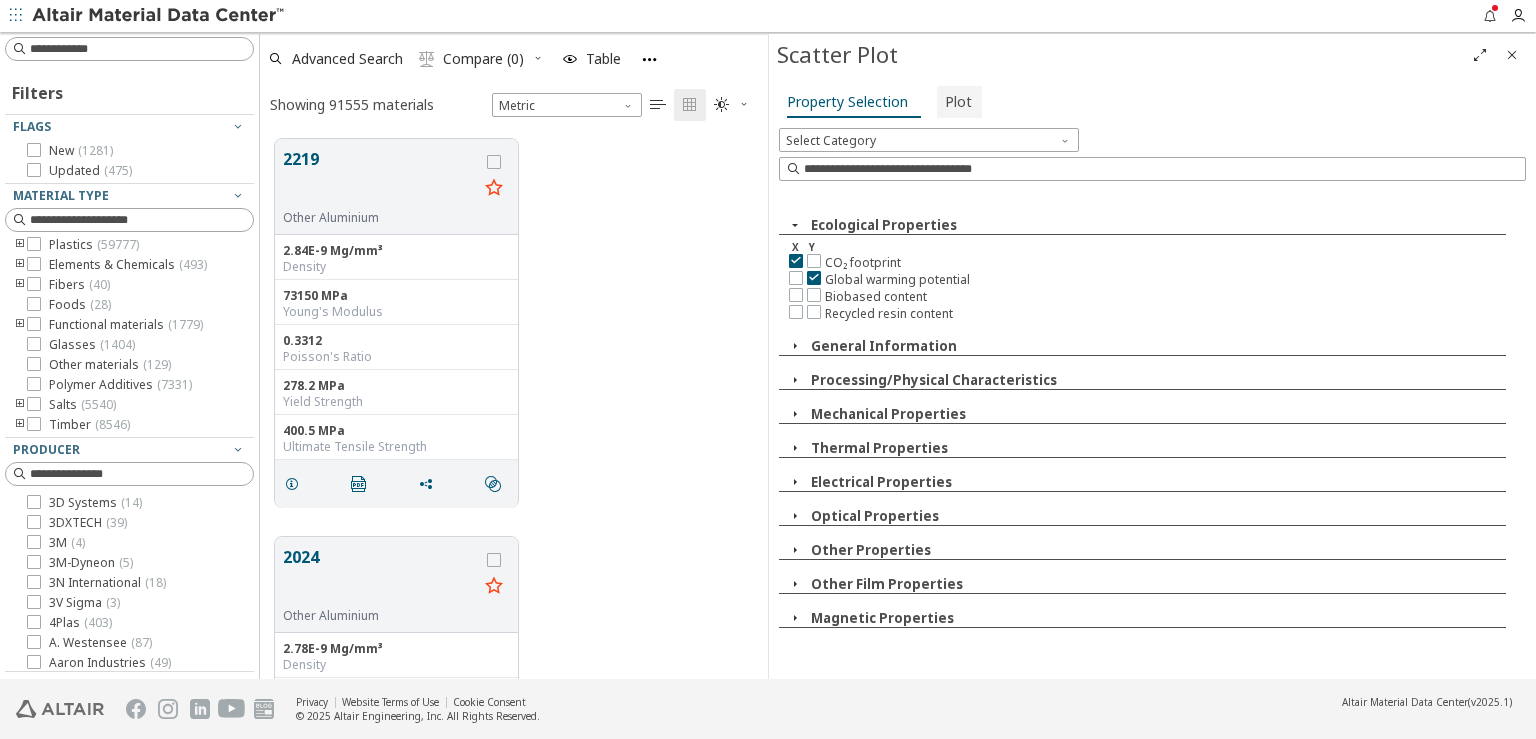 click on "Plot" at bounding box center [958, 102] 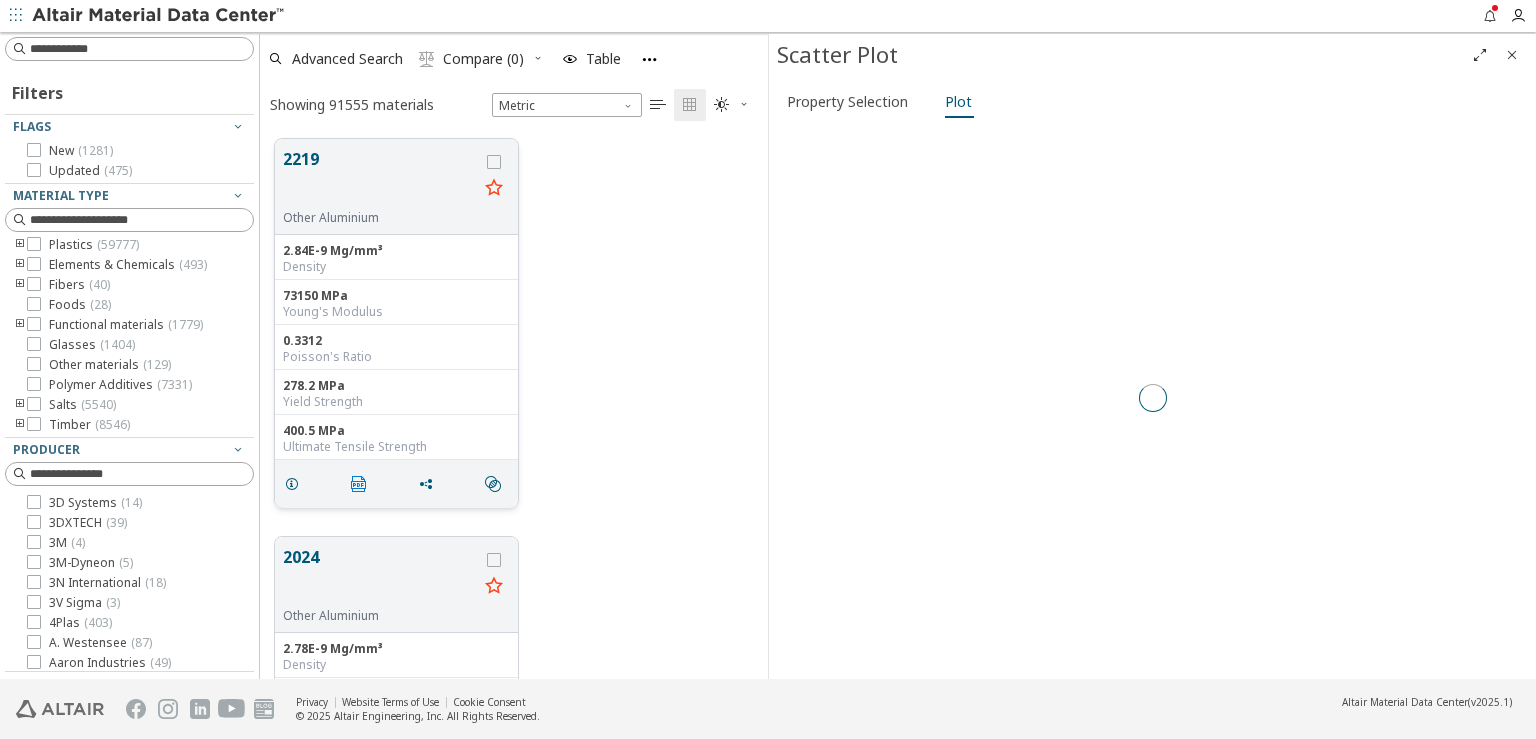 click on "" at bounding box center [363, 484] 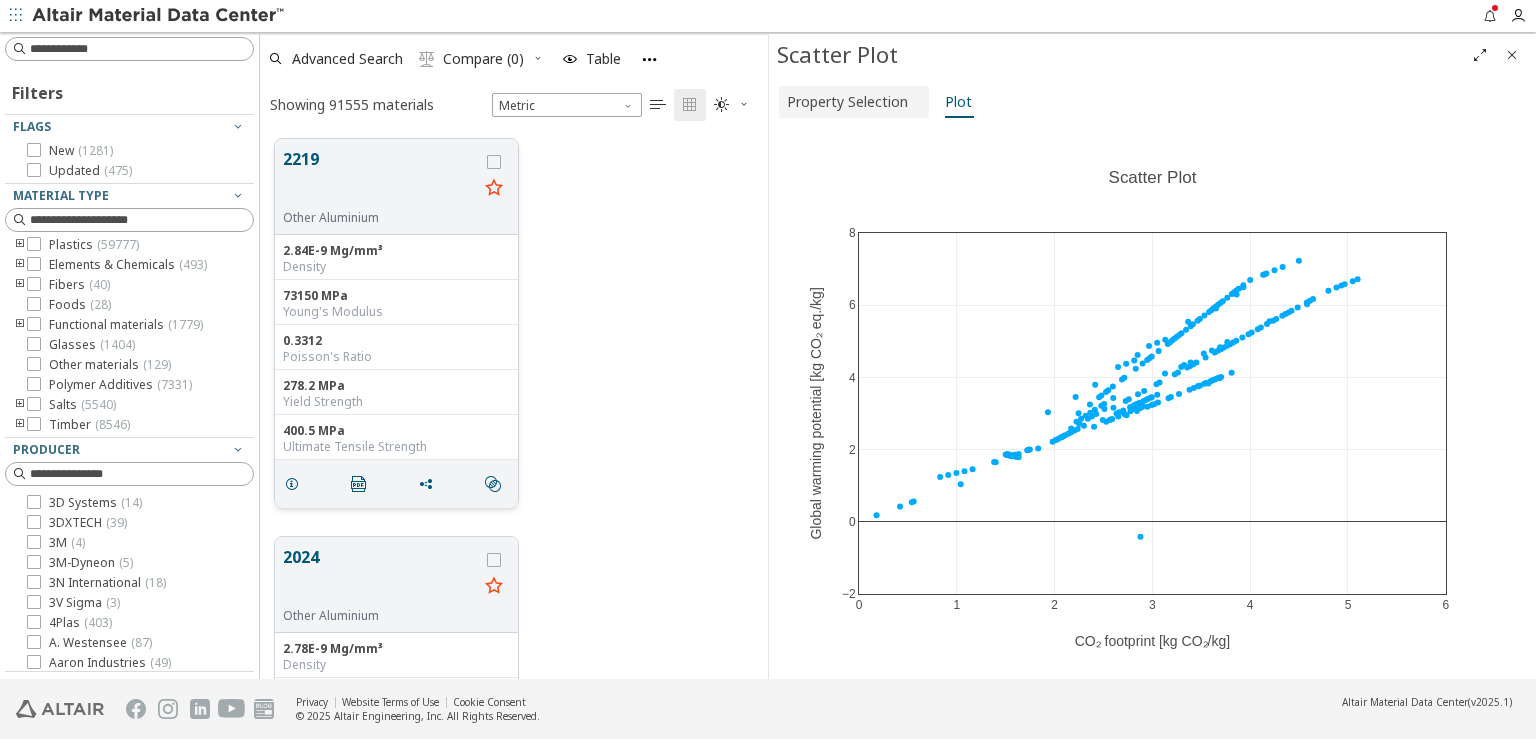 click on "Property Selection" at bounding box center (847, 102) 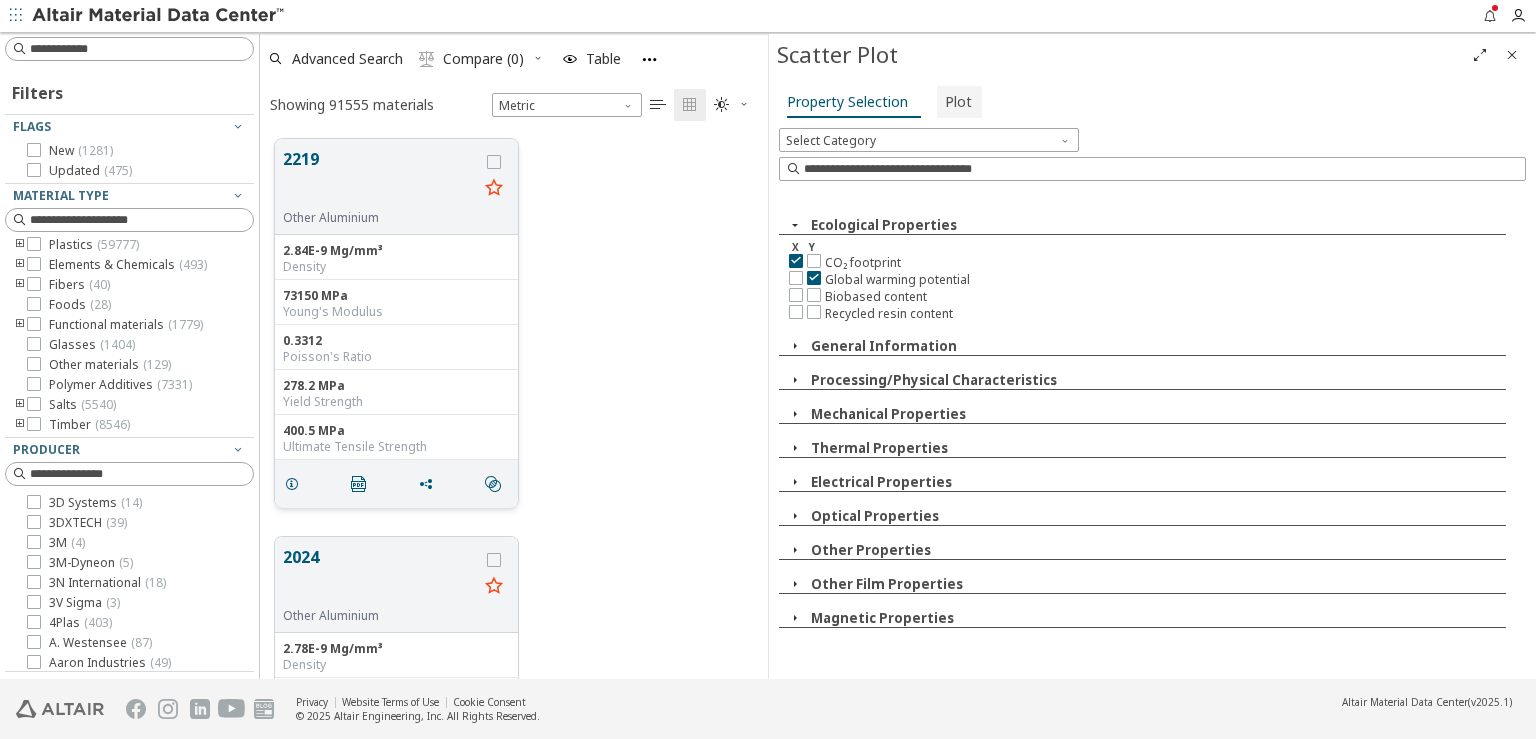 click on "Plot" at bounding box center [958, 102] 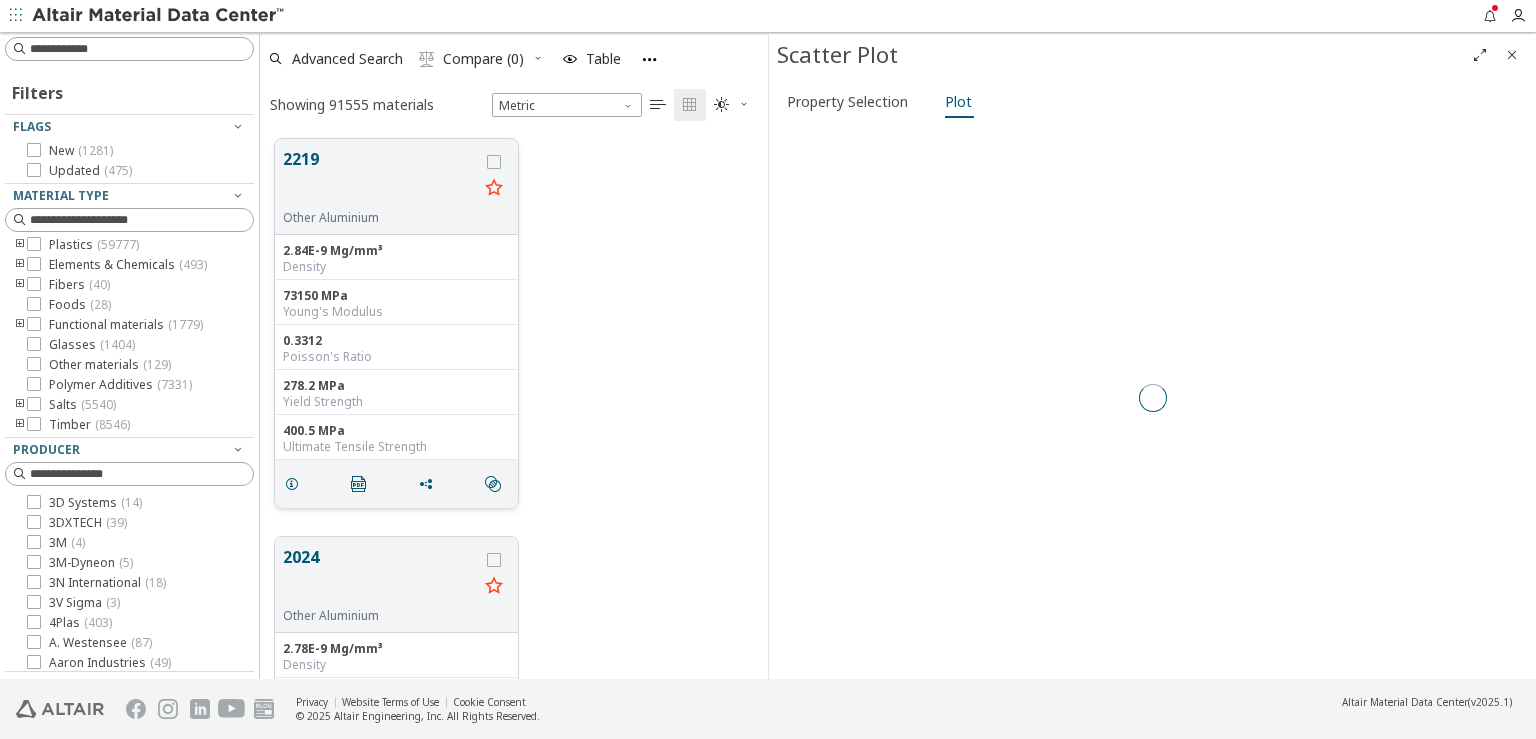 click at bounding box center [1484, 16] 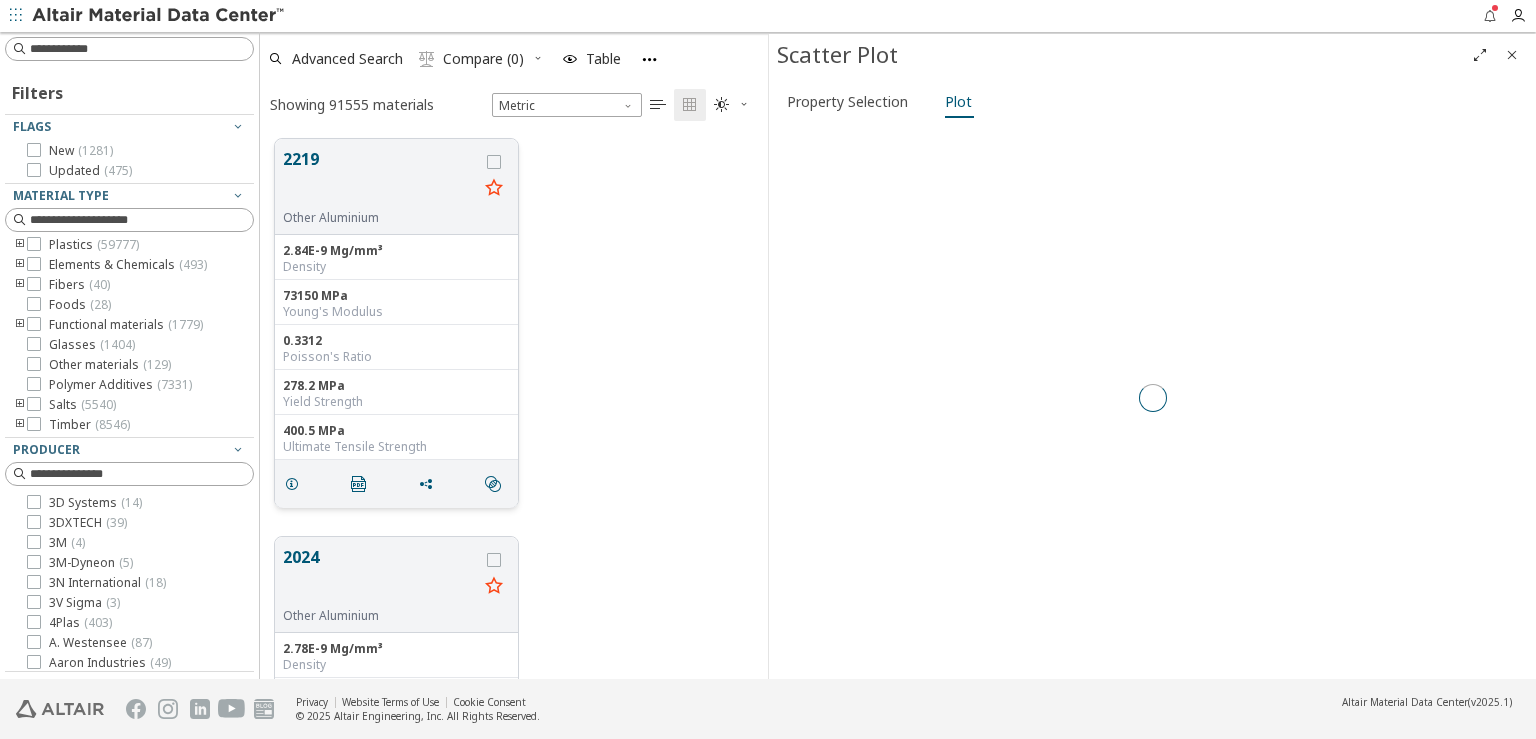 click at bounding box center (1490, 16) 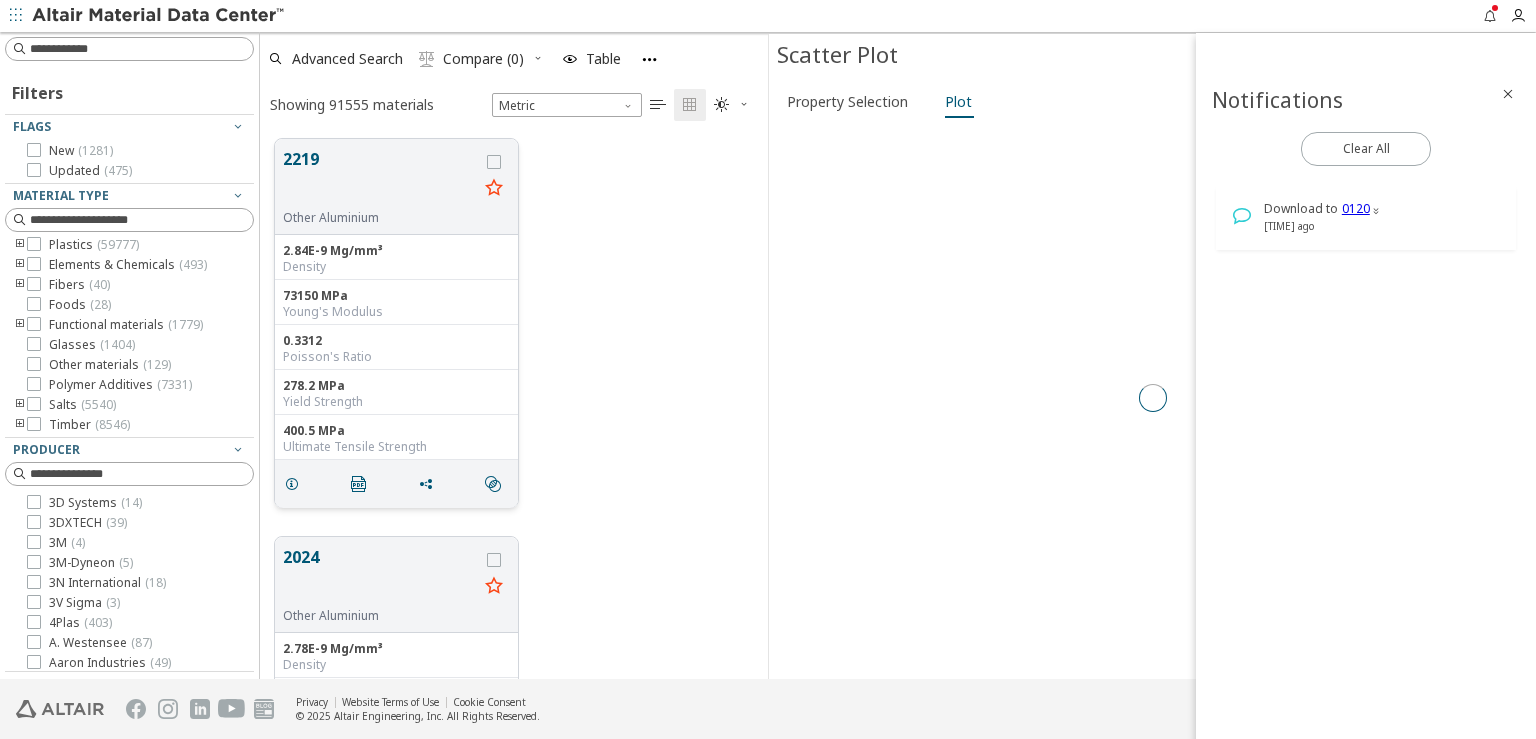 click at bounding box center (1508, 94) 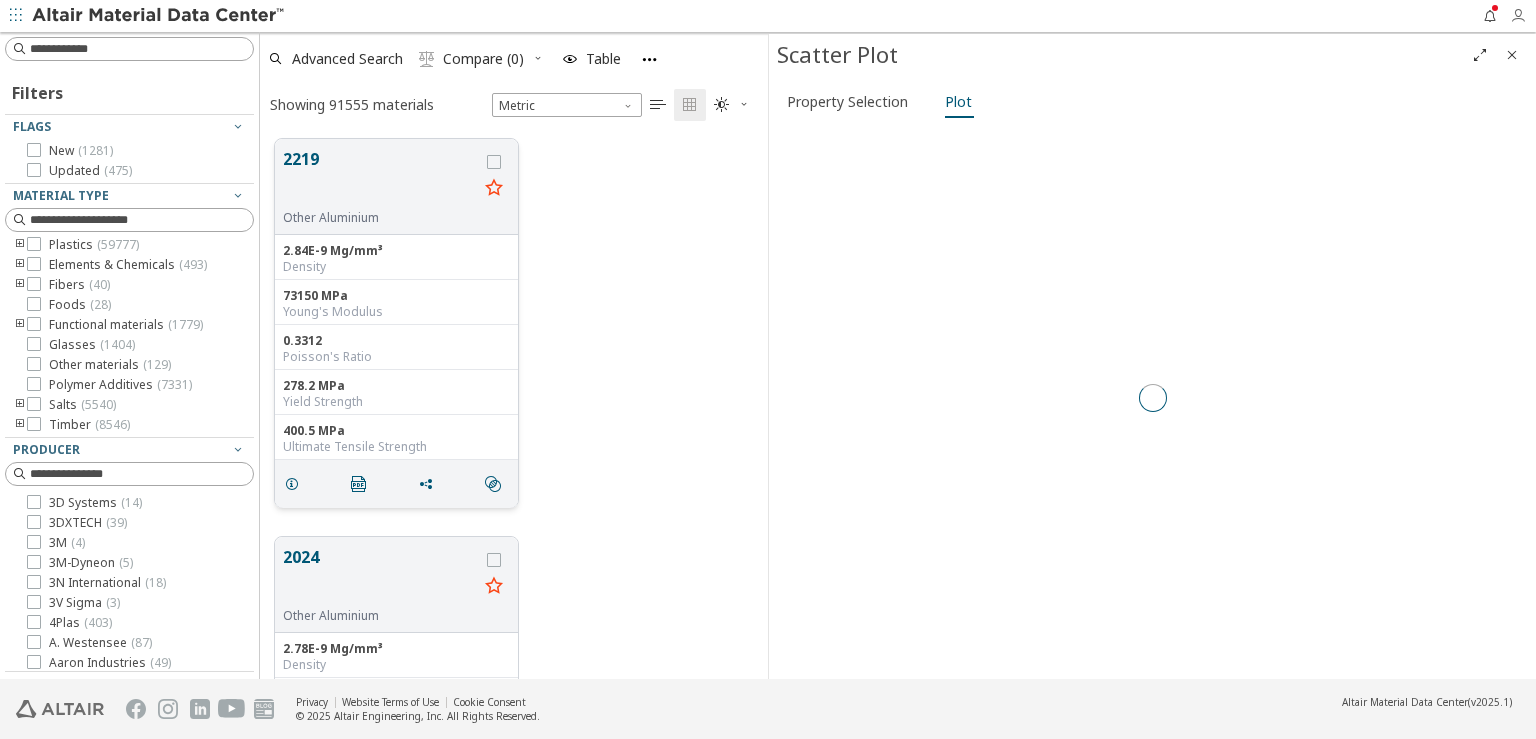 click at bounding box center (1518, 16) 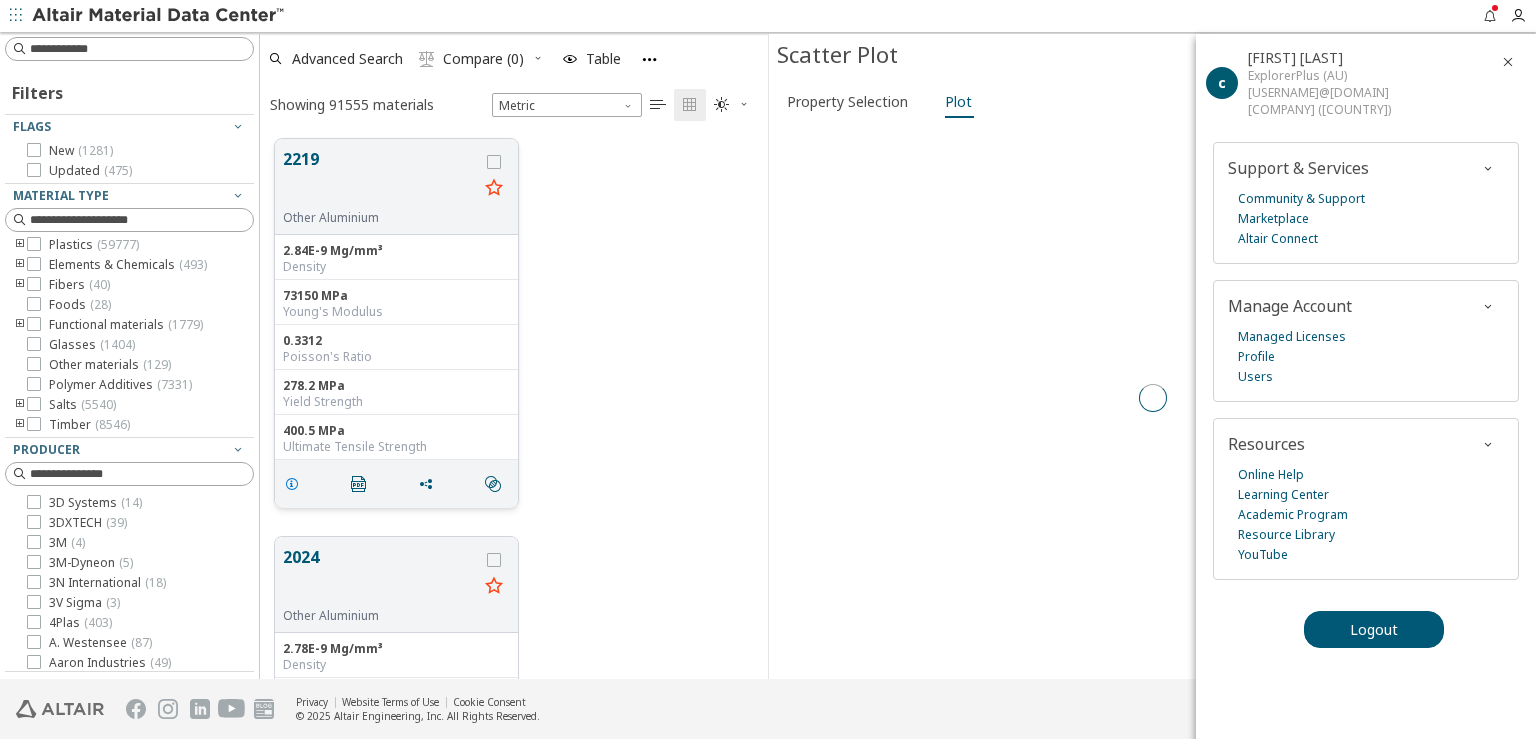 click at bounding box center [292, 484] 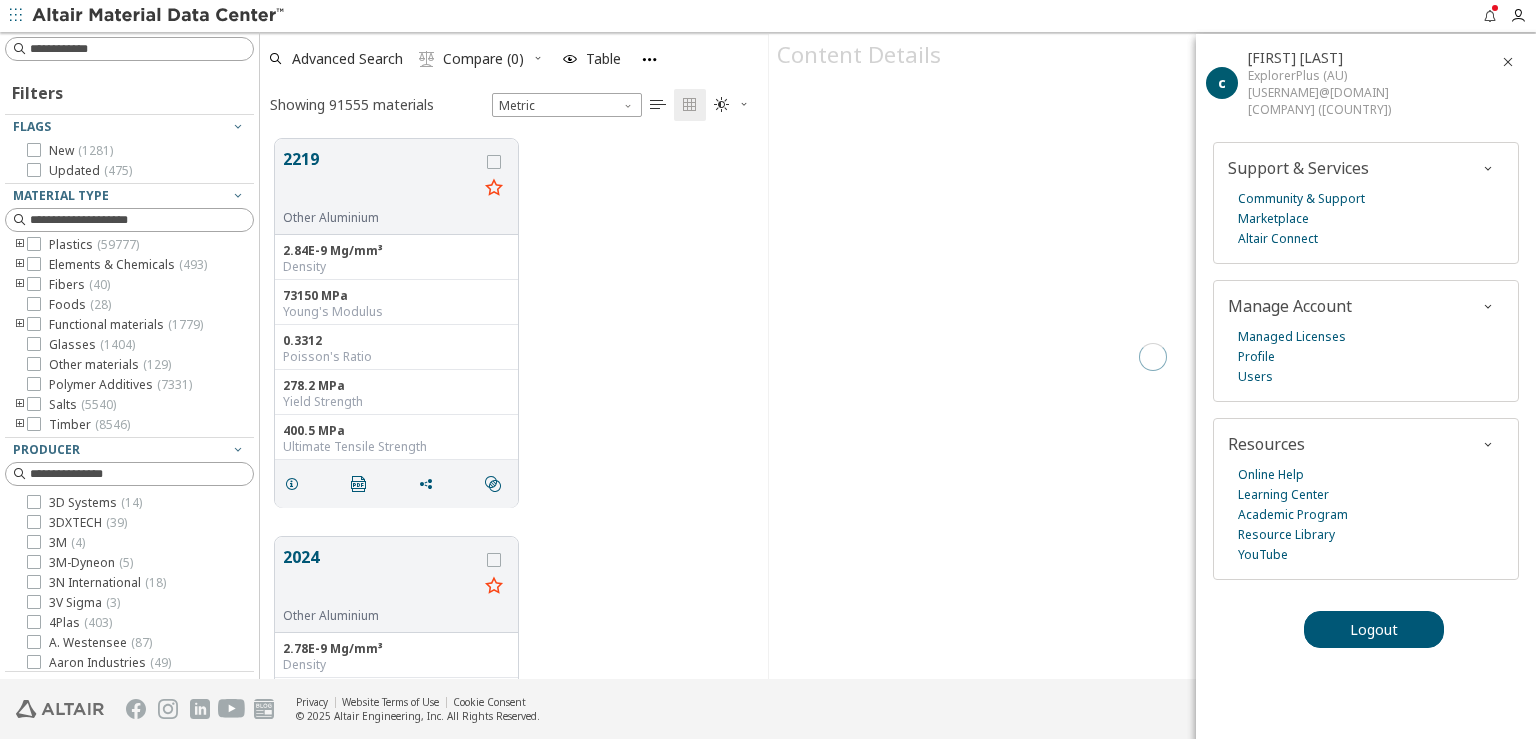 click at bounding box center (1508, 62) 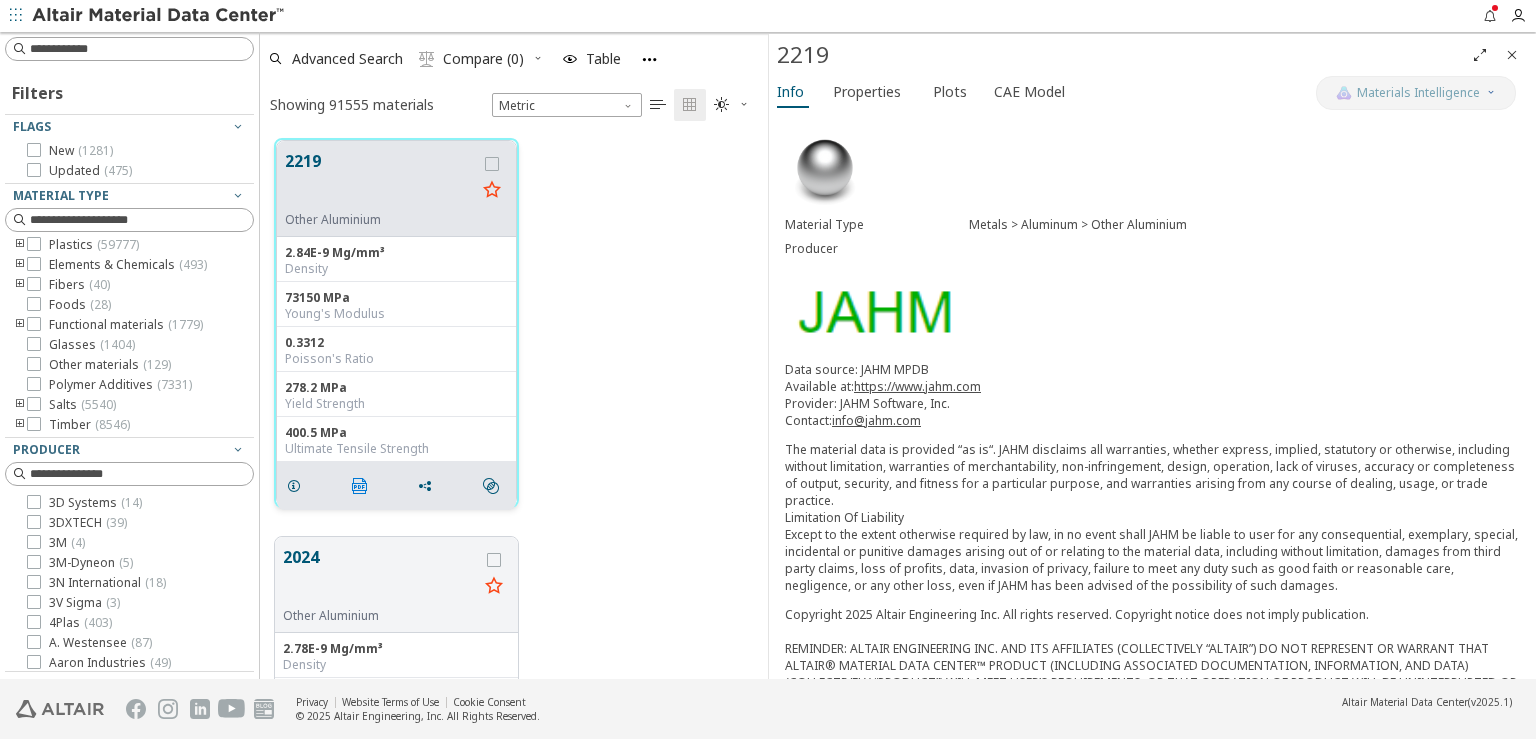 click on "" at bounding box center (360, 486) 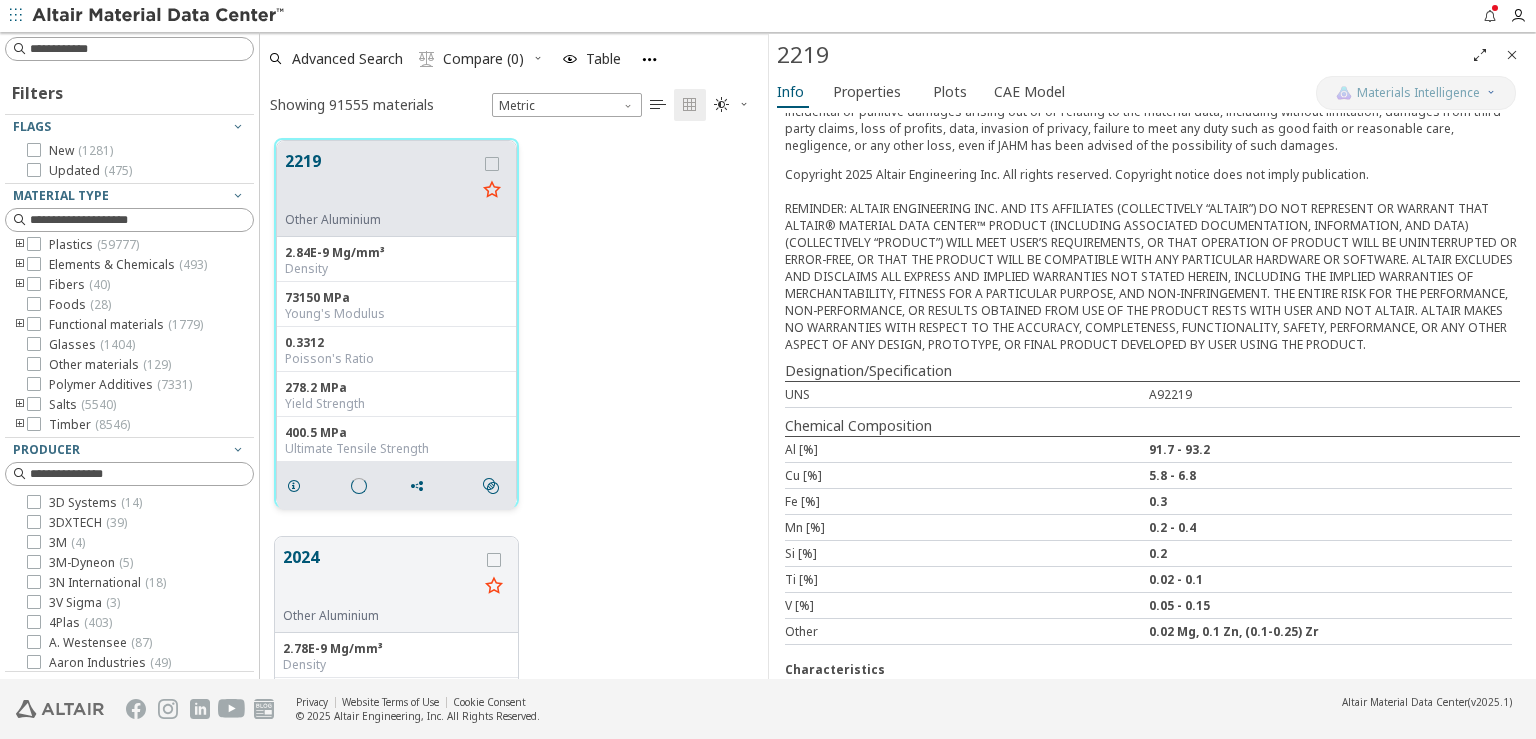 scroll, scrollTop: 87, scrollLeft: 0, axis: vertical 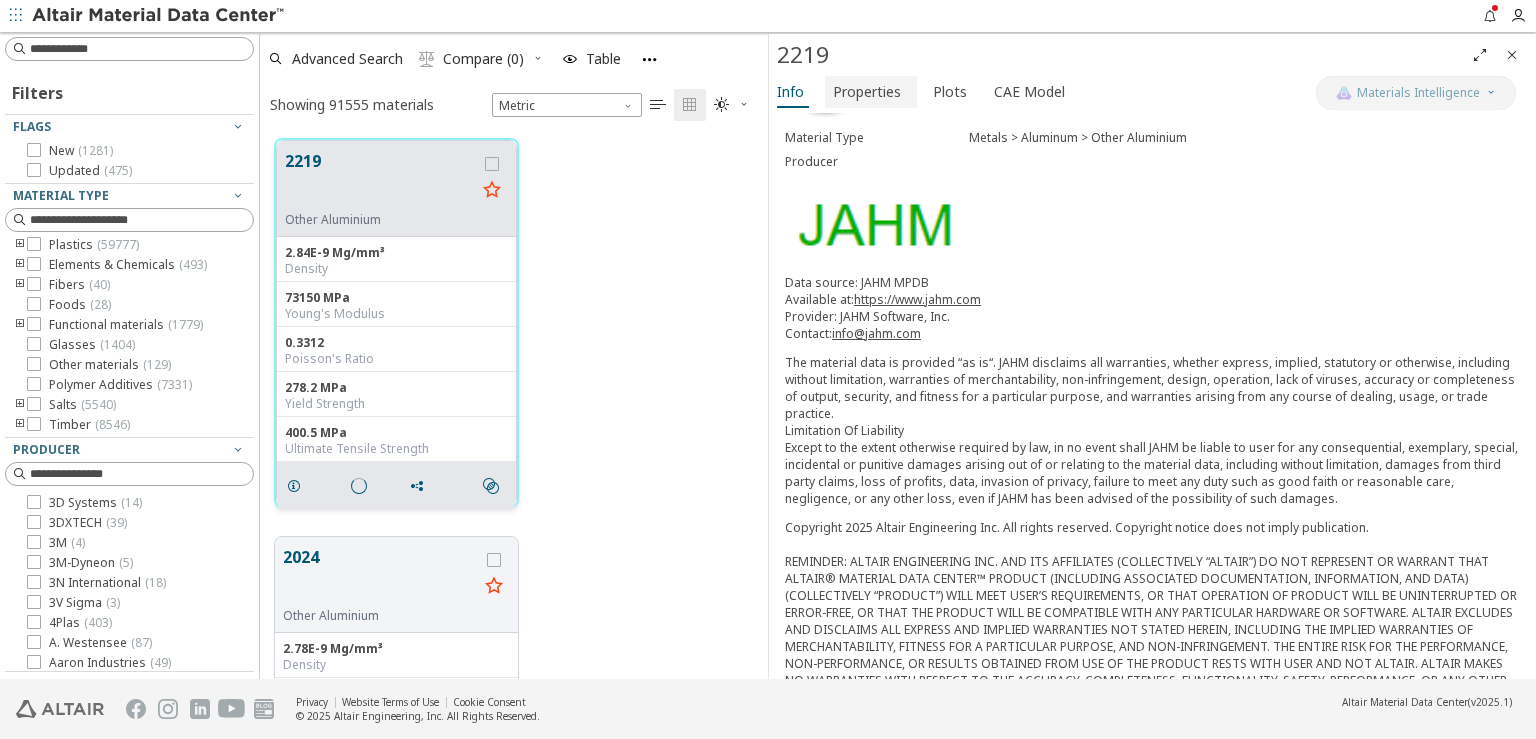 click on "Properties" at bounding box center [867, 92] 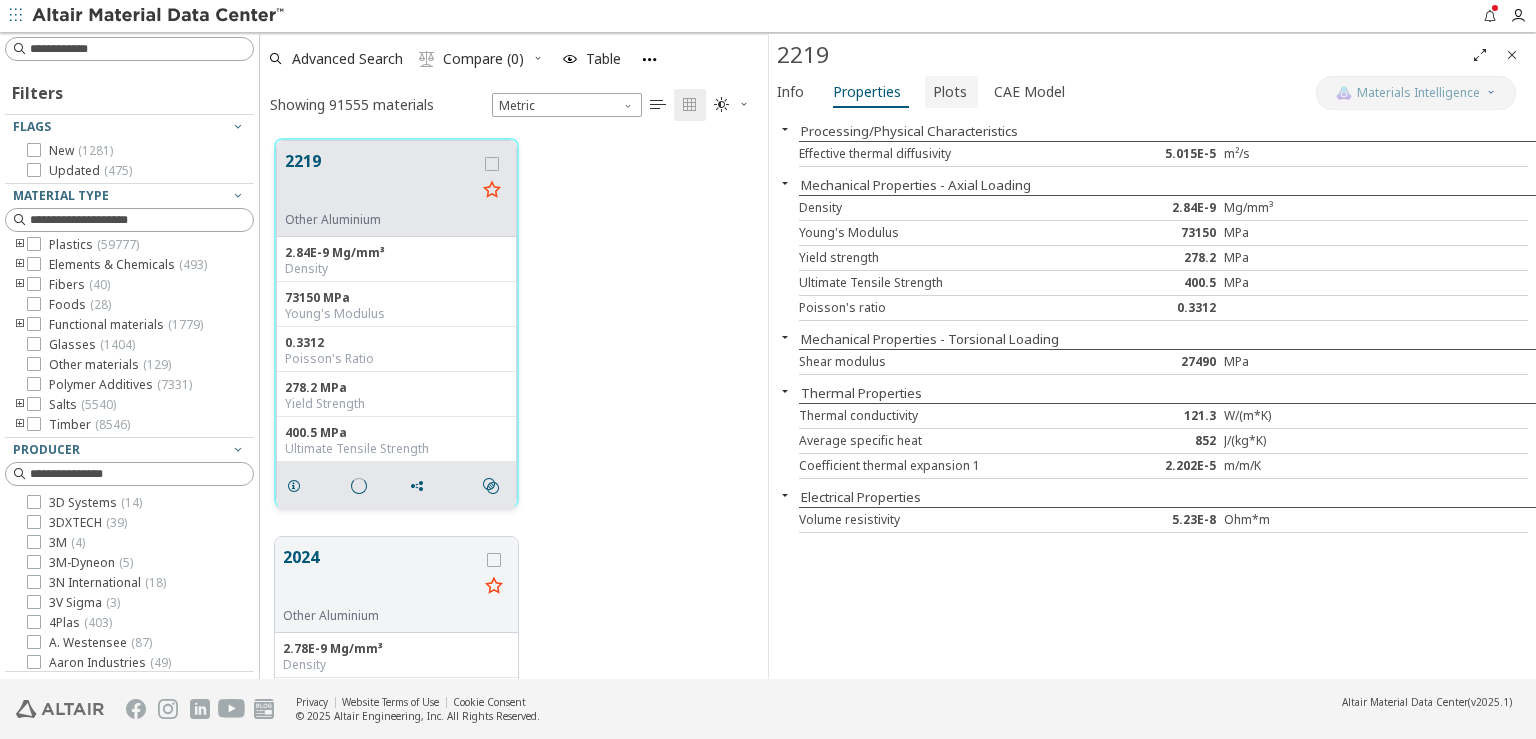 click on "Plots" at bounding box center (950, 92) 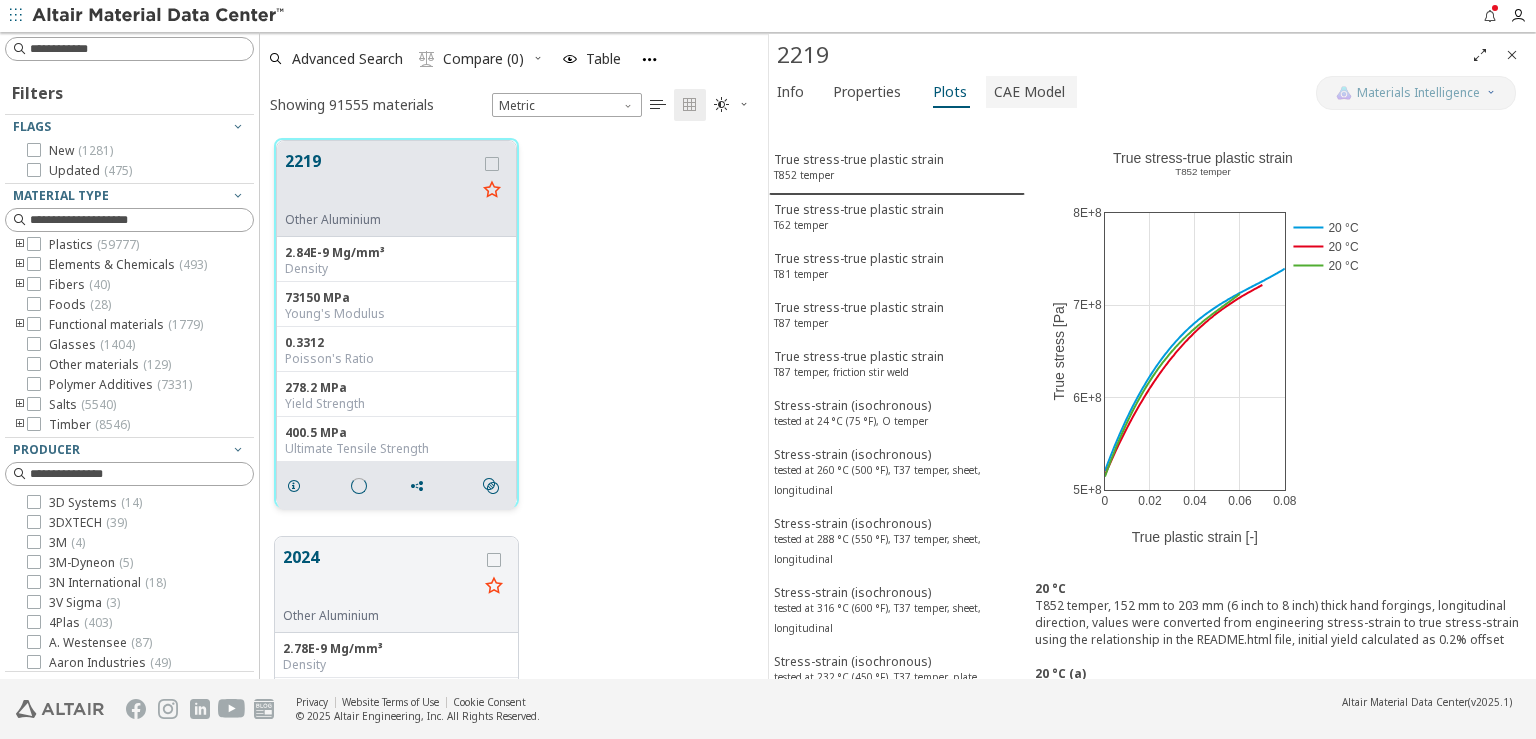 click on "CAE Model" at bounding box center [1029, 92] 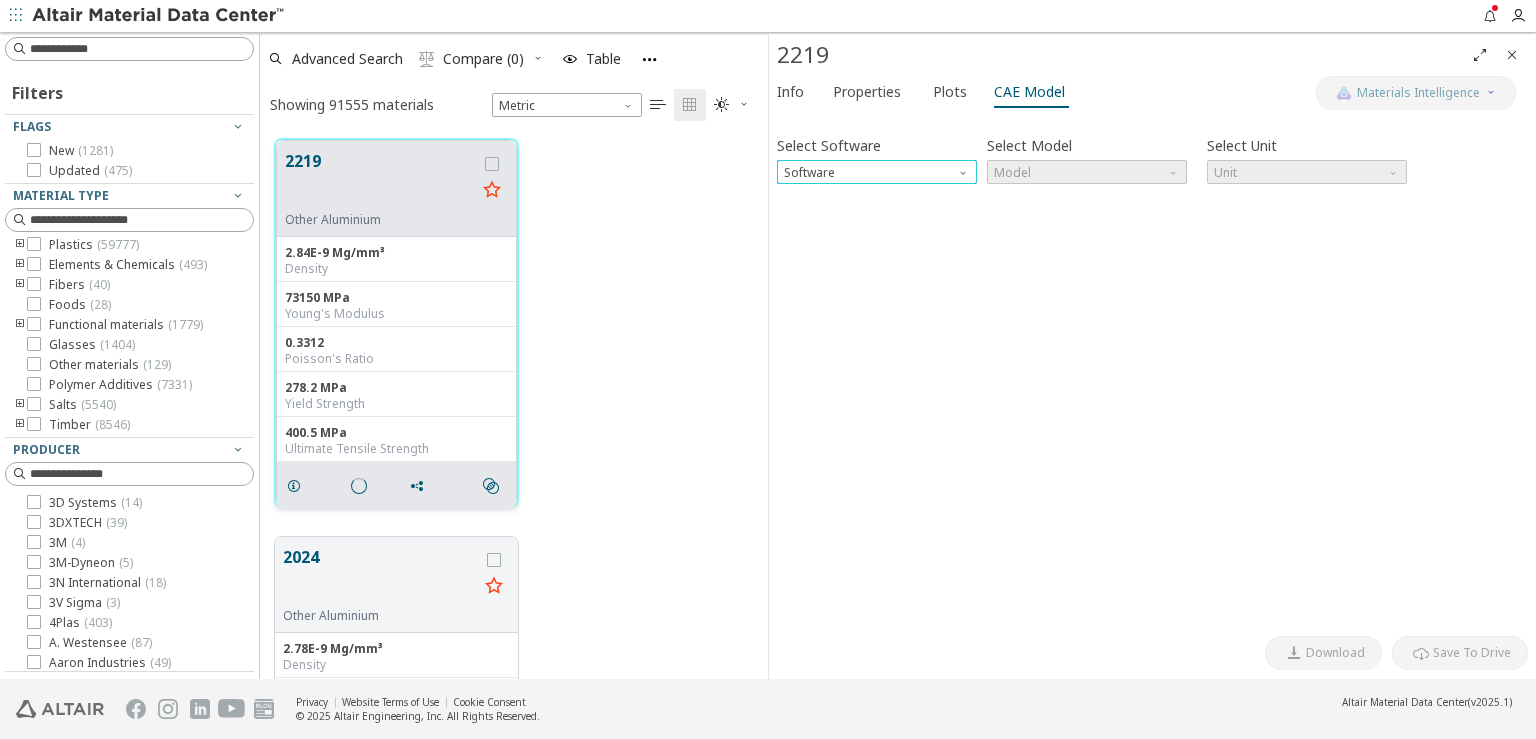 click at bounding box center [965, 168] 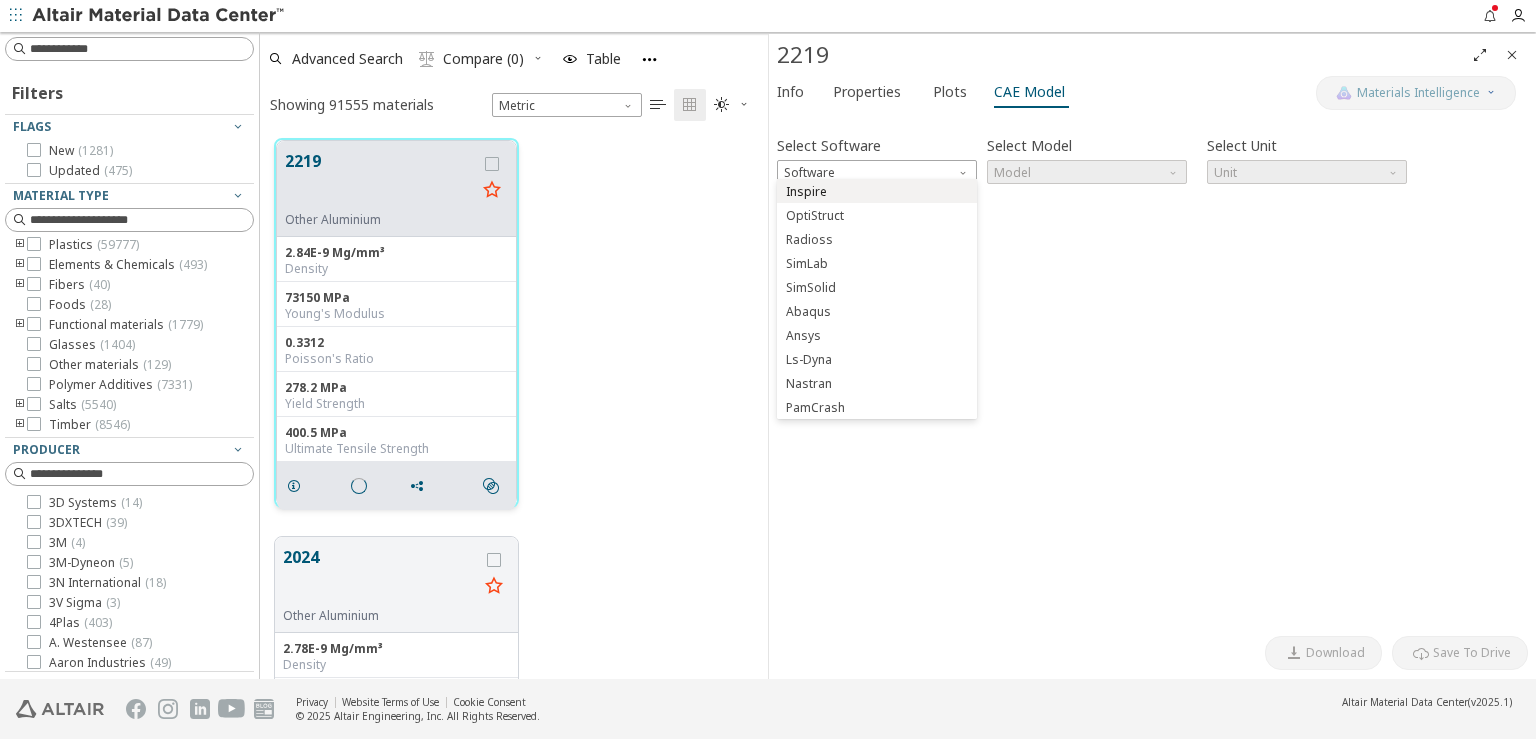 click on "Inspire" at bounding box center [877, 191] 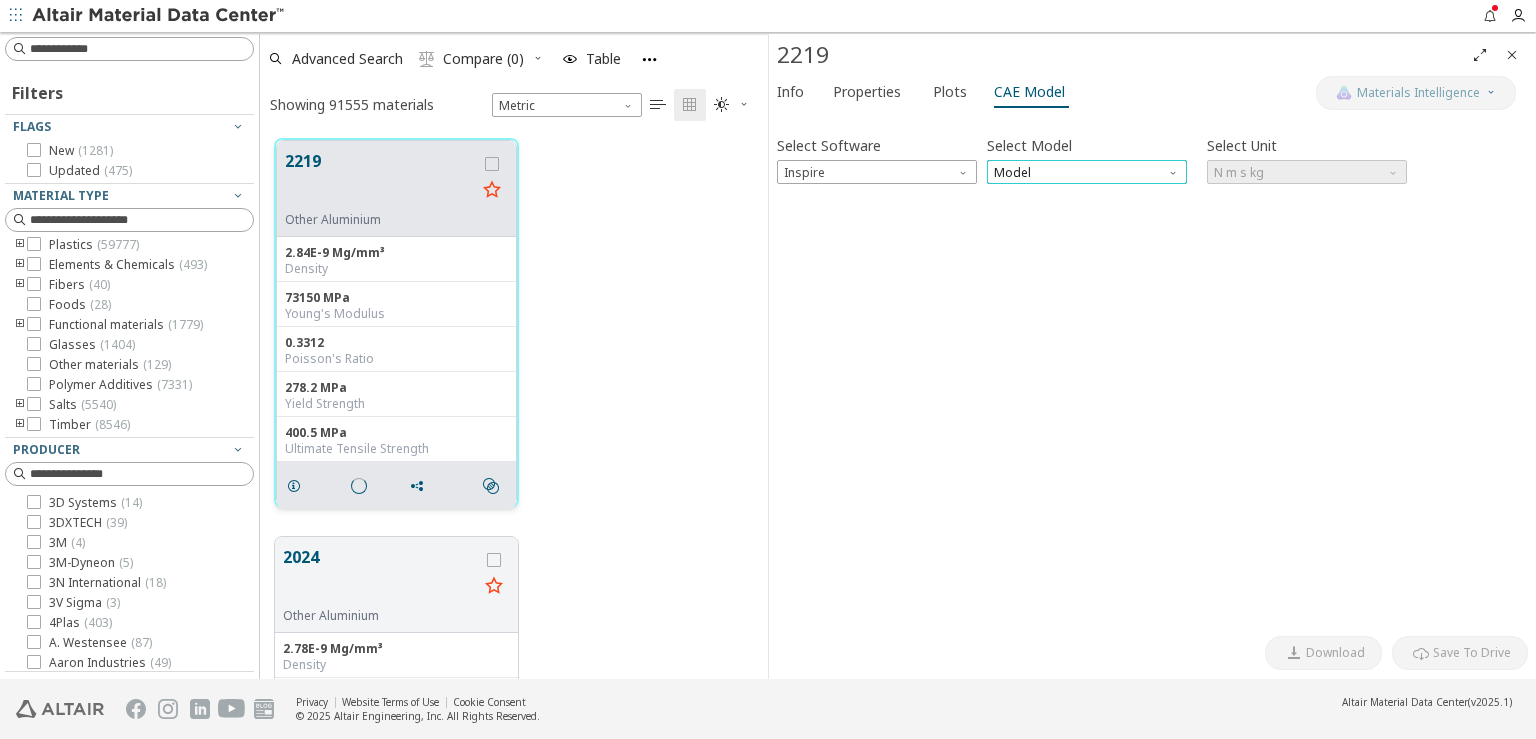 click on "Model" at bounding box center (1087, 172) 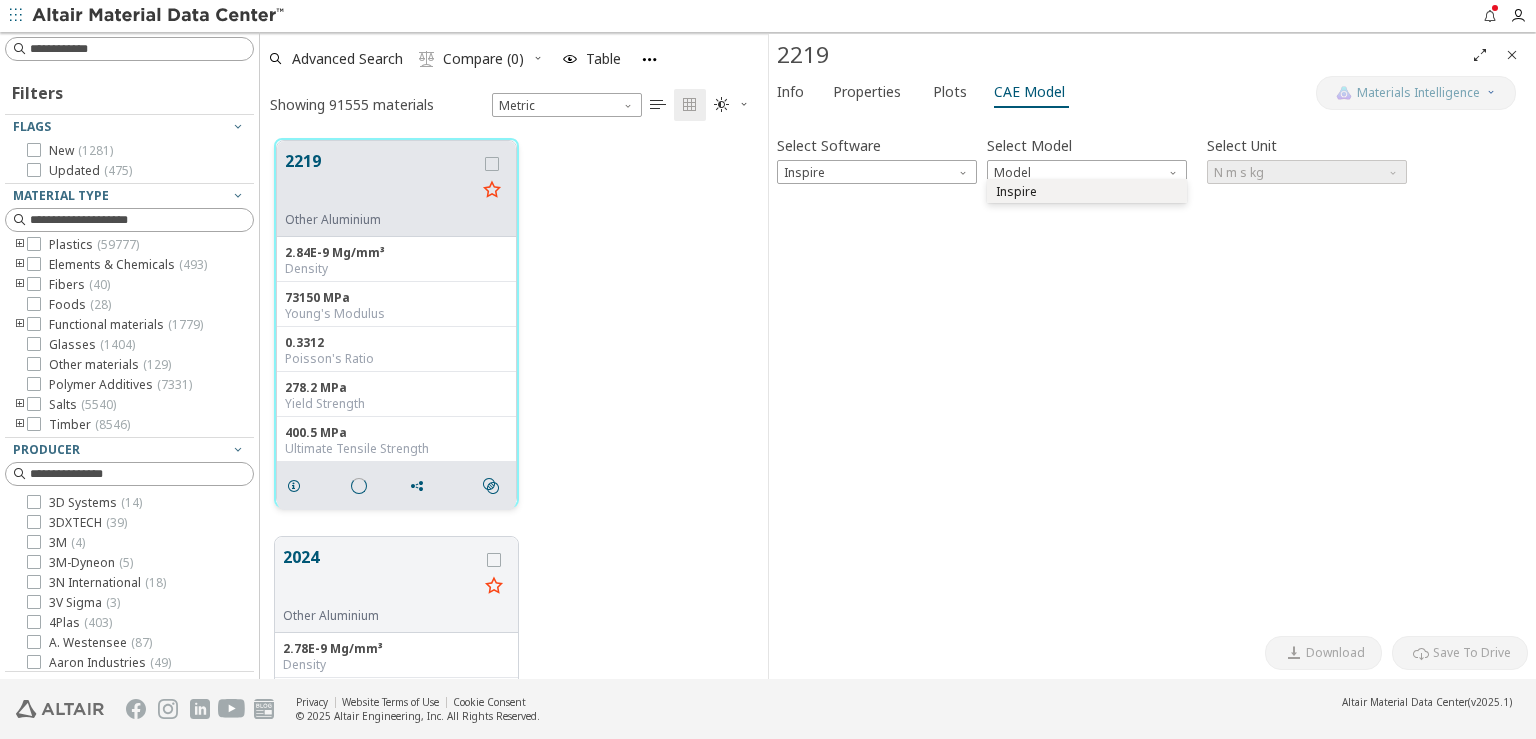 click on "Inspire" at bounding box center (1087, 191) 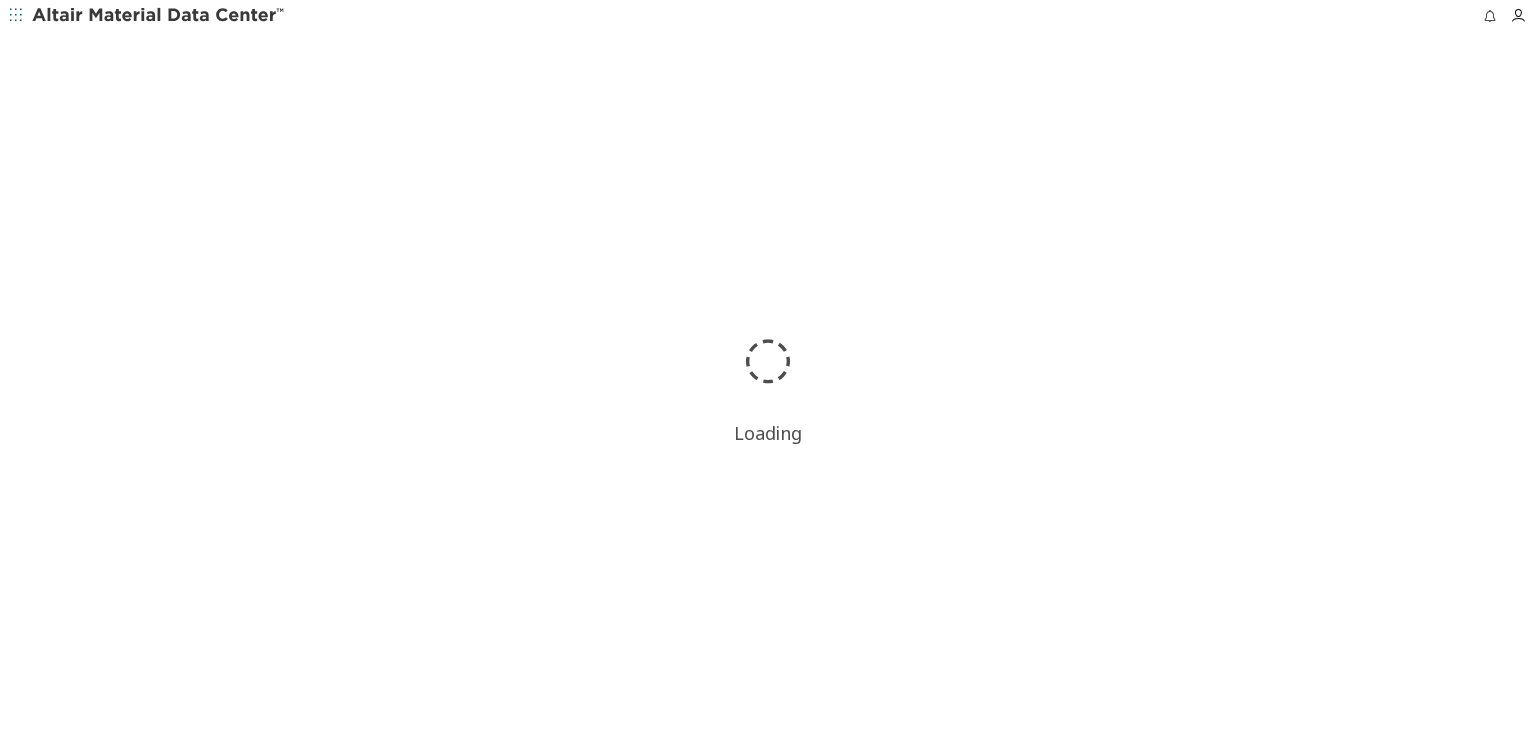 scroll, scrollTop: 0, scrollLeft: 0, axis: both 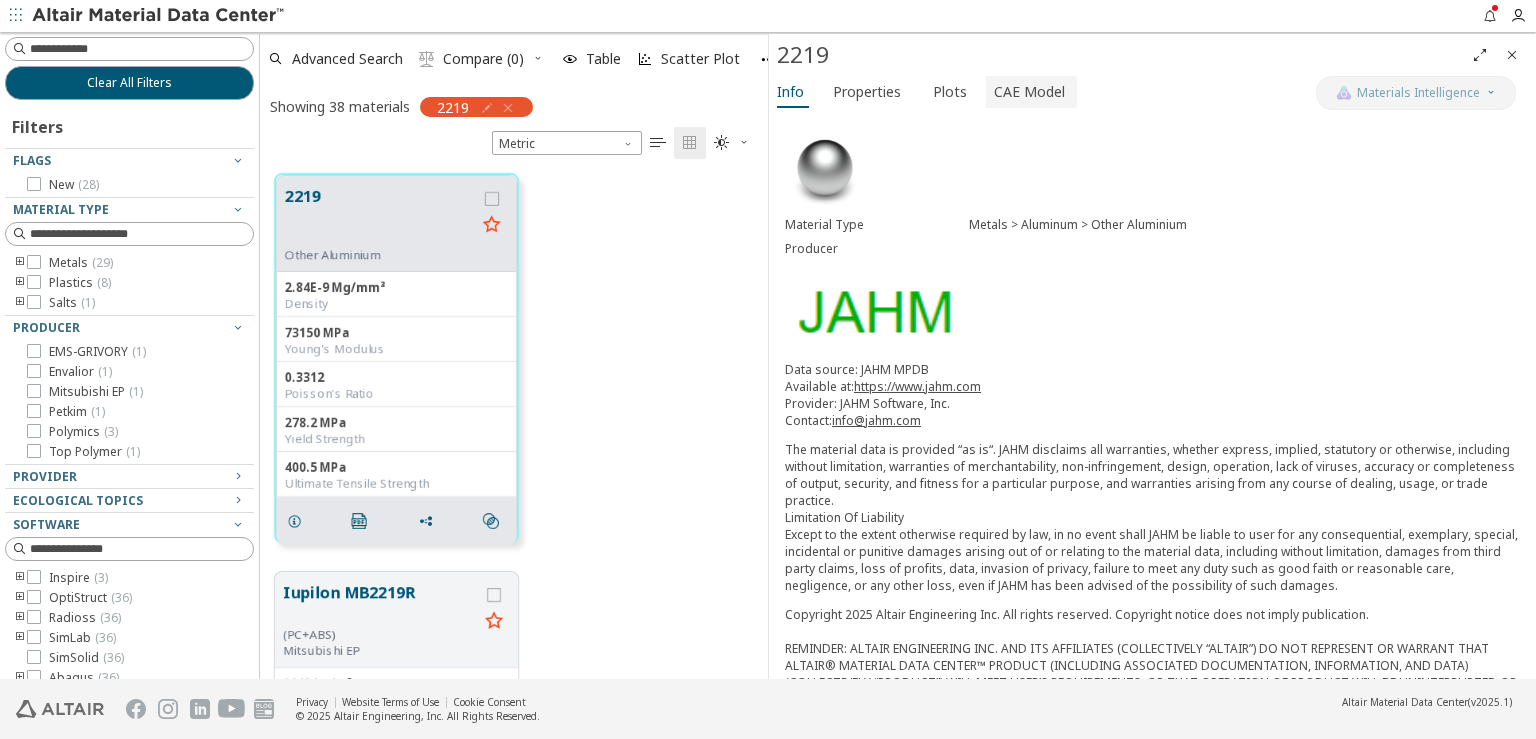 click on "CAE Model" at bounding box center (1029, 92) 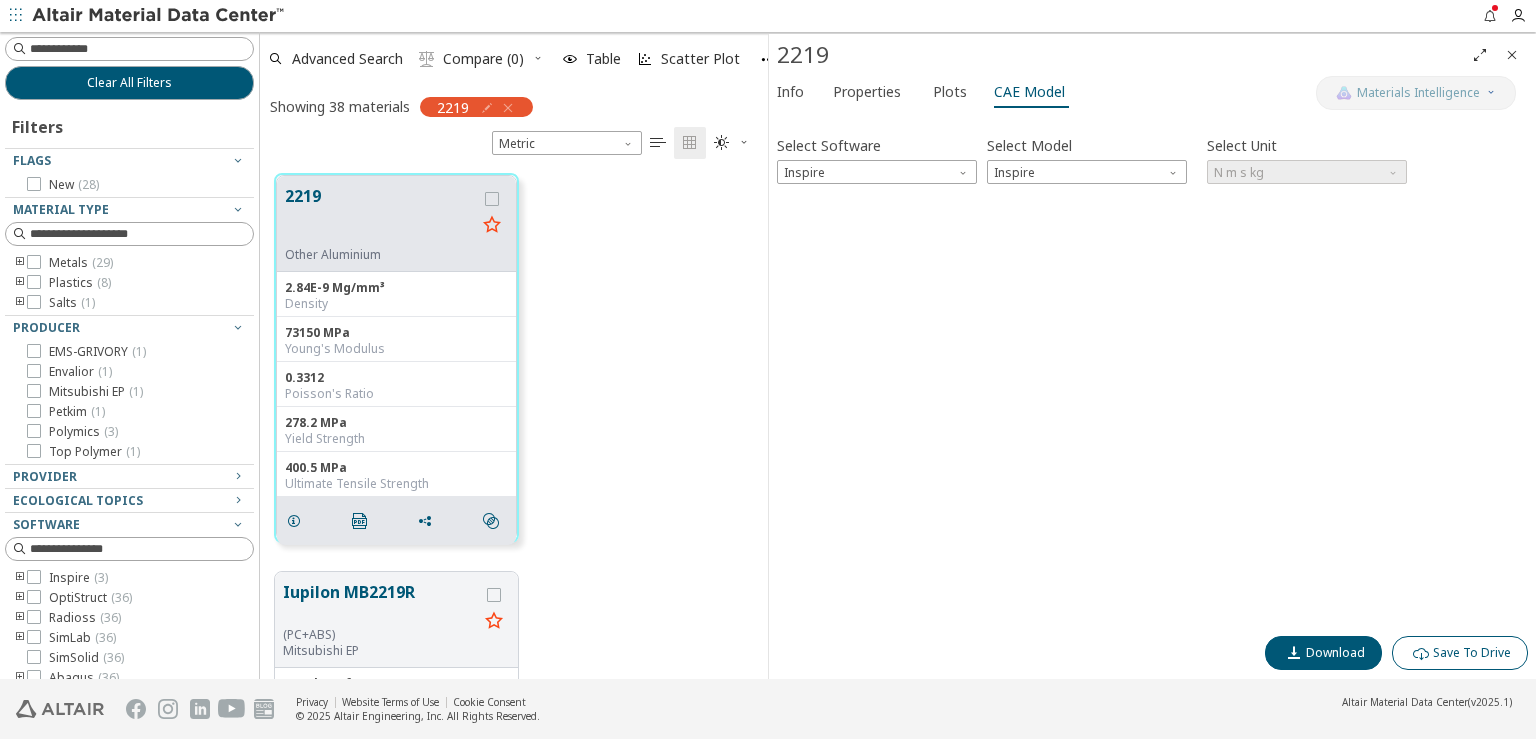 click on " Save To Drive" at bounding box center [1460, 653] 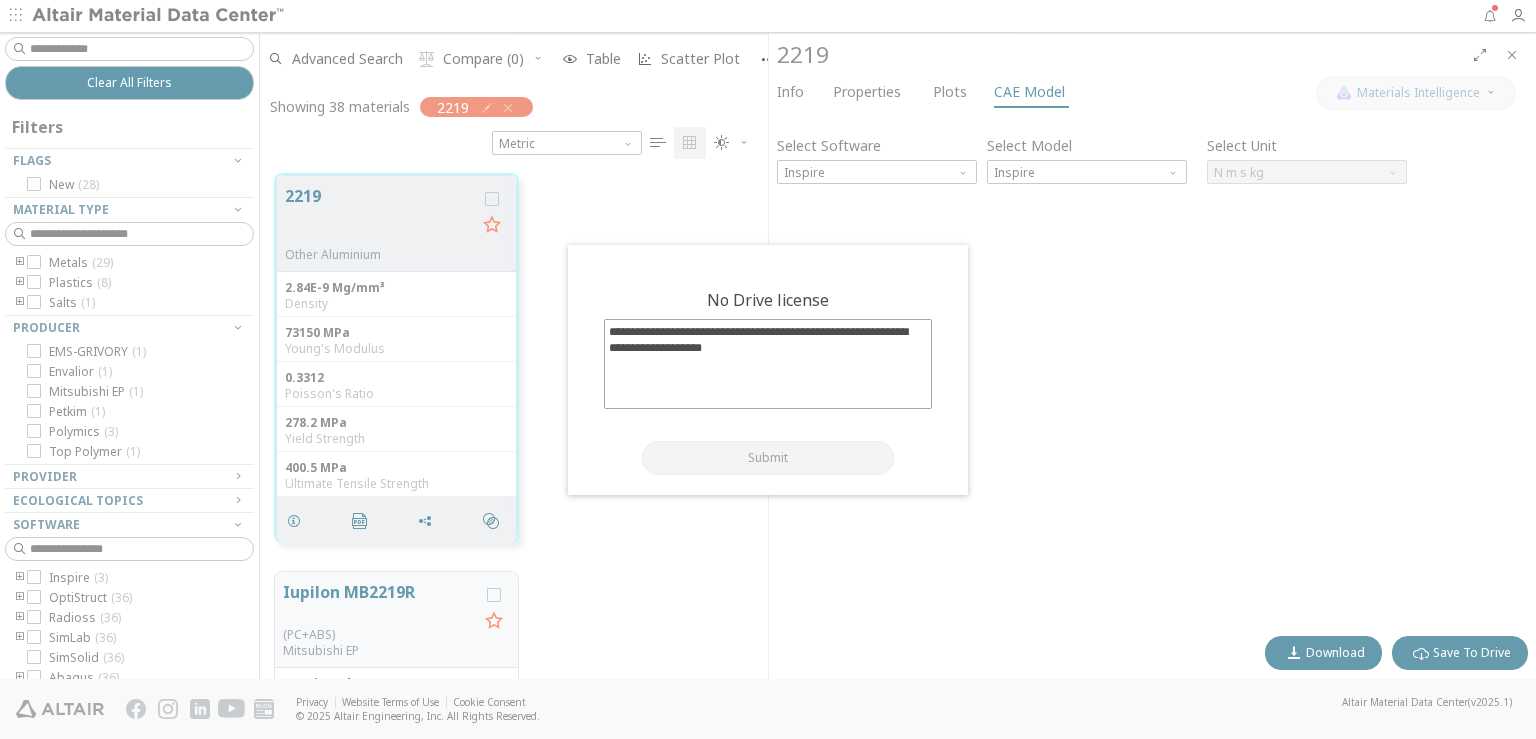 click at bounding box center (768, 369) 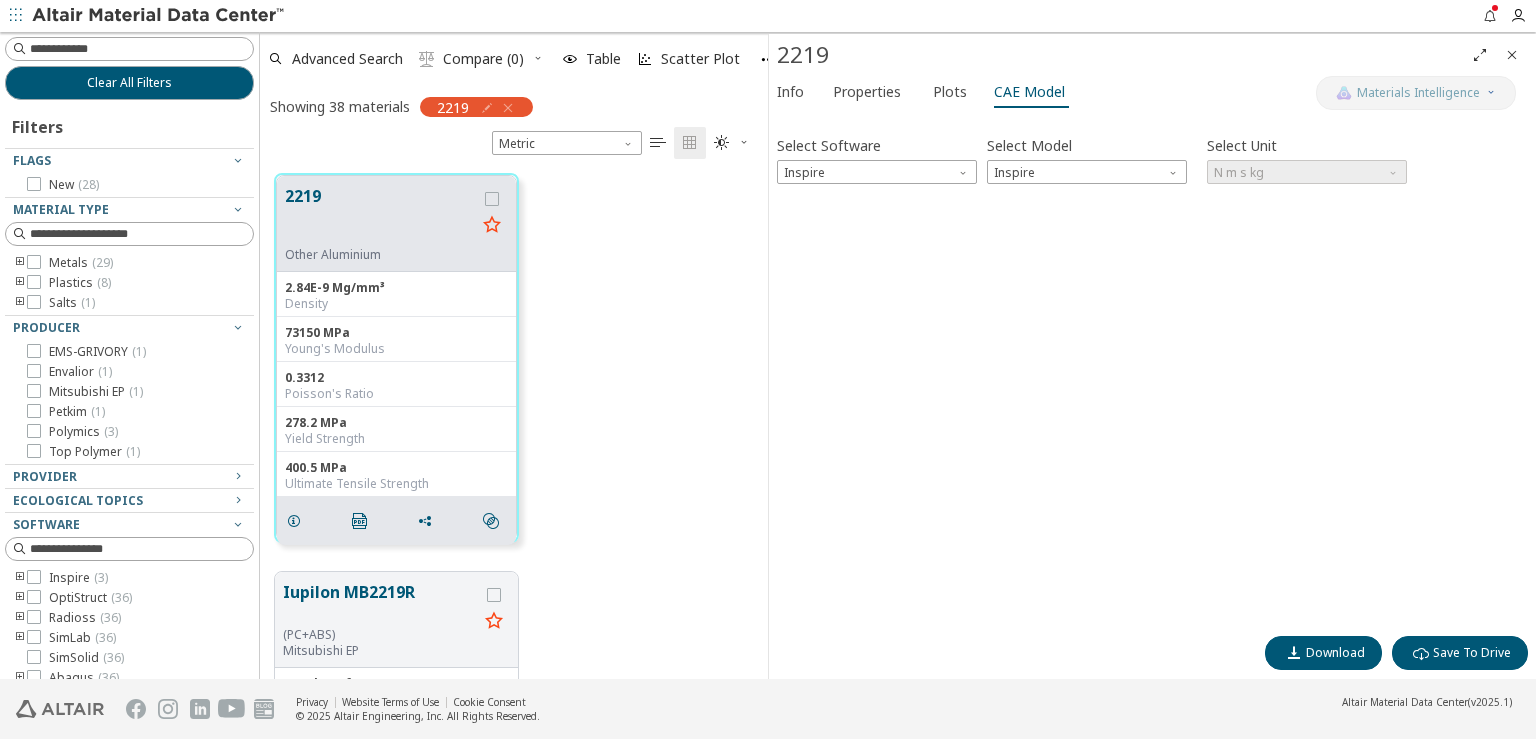 type 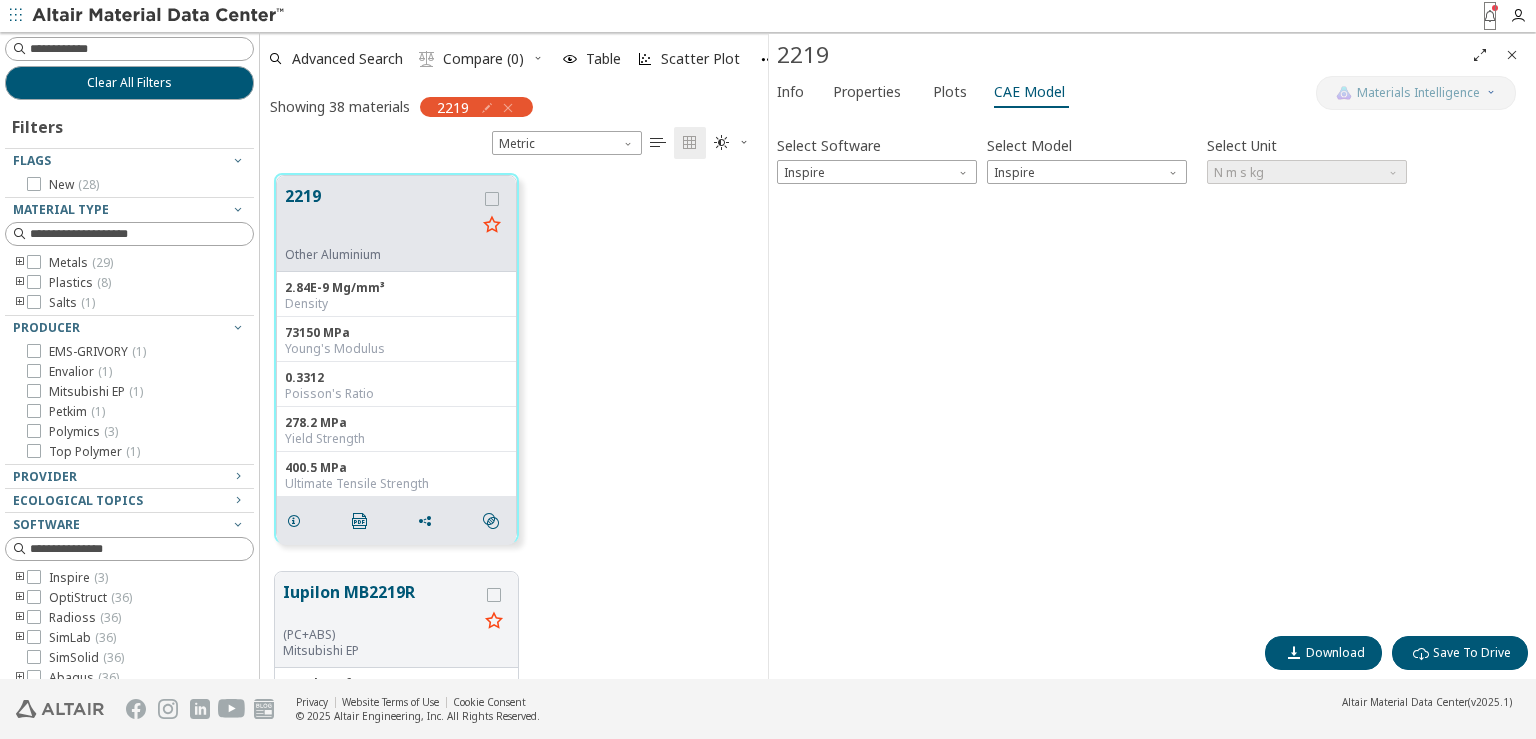 type 